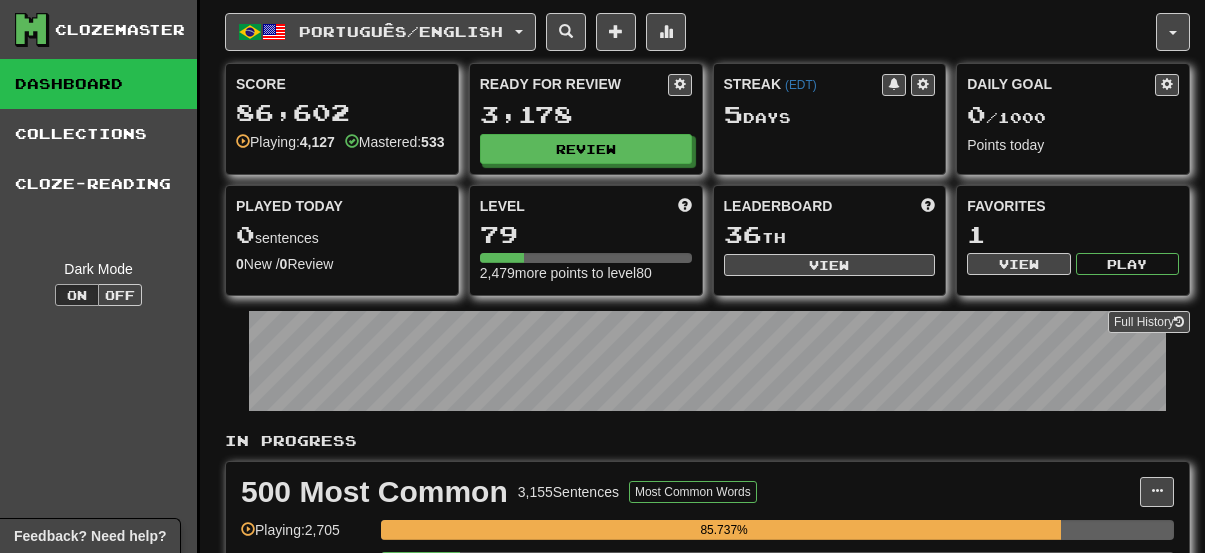 scroll, scrollTop: 0, scrollLeft: 0, axis: both 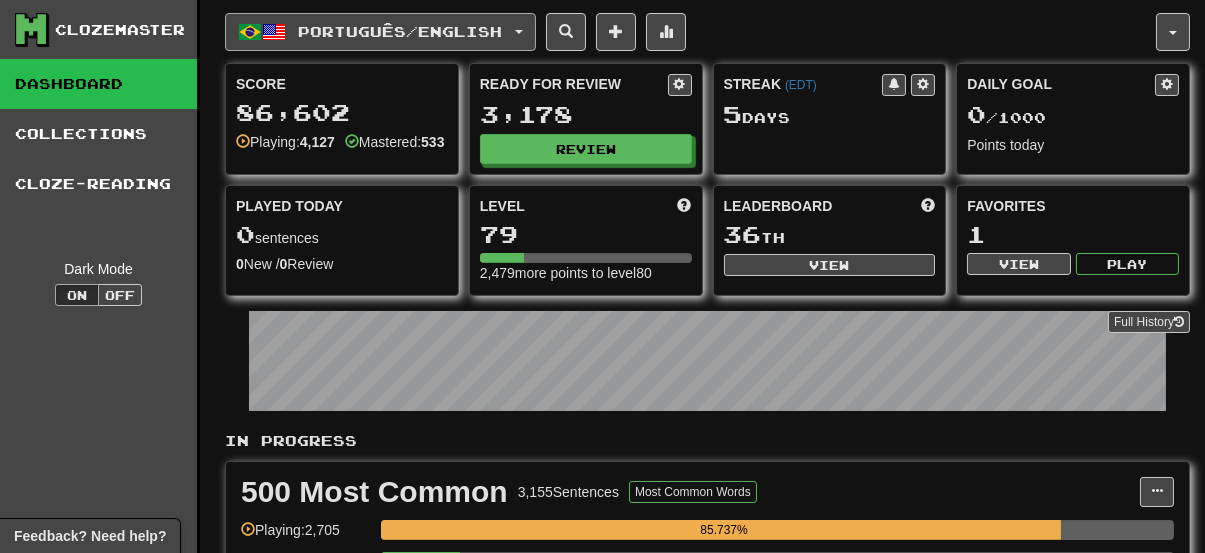 click on "Português  /  English" at bounding box center (401, 31) 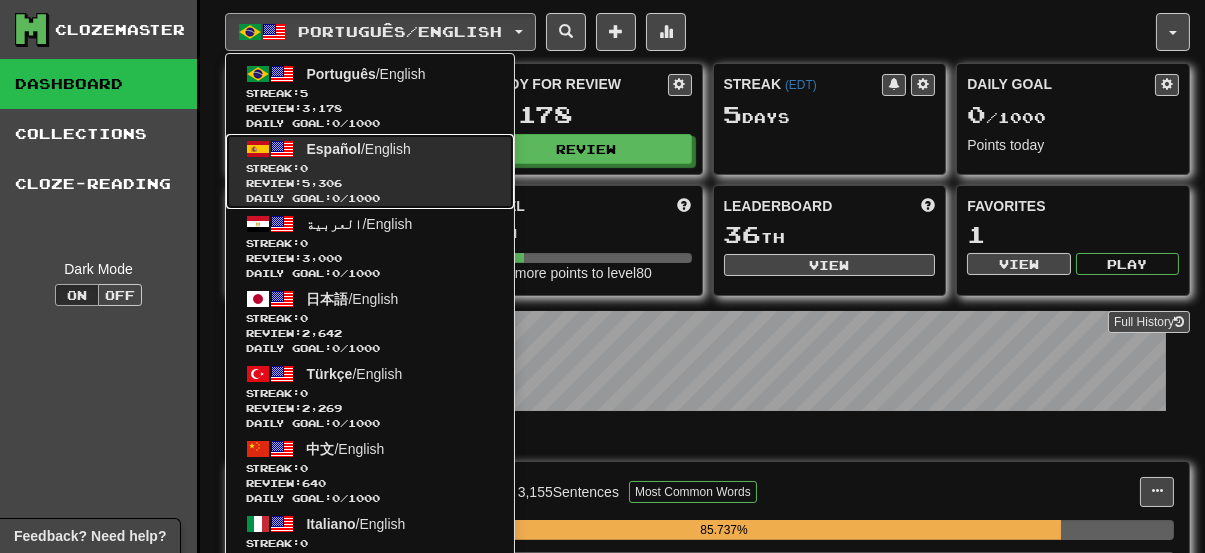 click on "Español  /  English Streak:  0   Review:  5,306 Daily Goal:  0  /  1000" at bounding box center (370, 171) 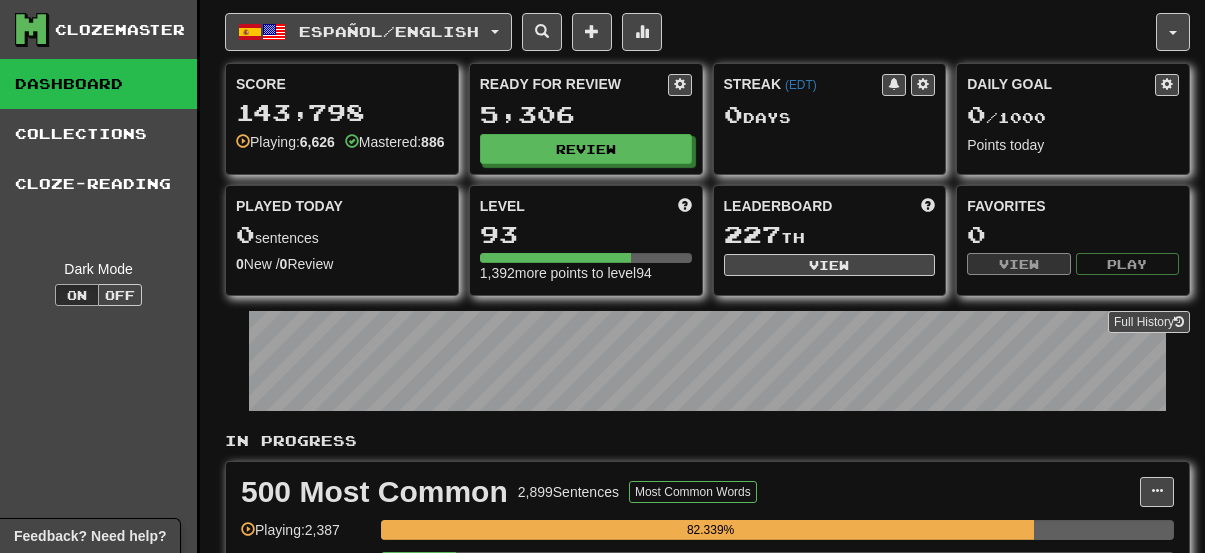 scroll, scrollTop: 0, scrollLeft: 0, axis: both 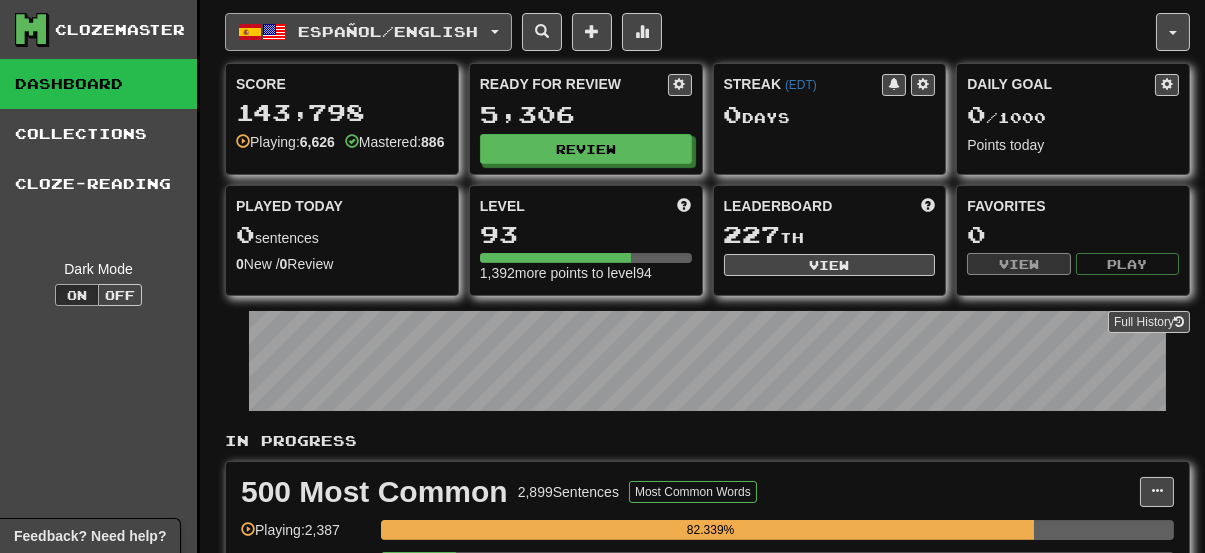 click on "Español  /  English" at bounding box center (368, 32) 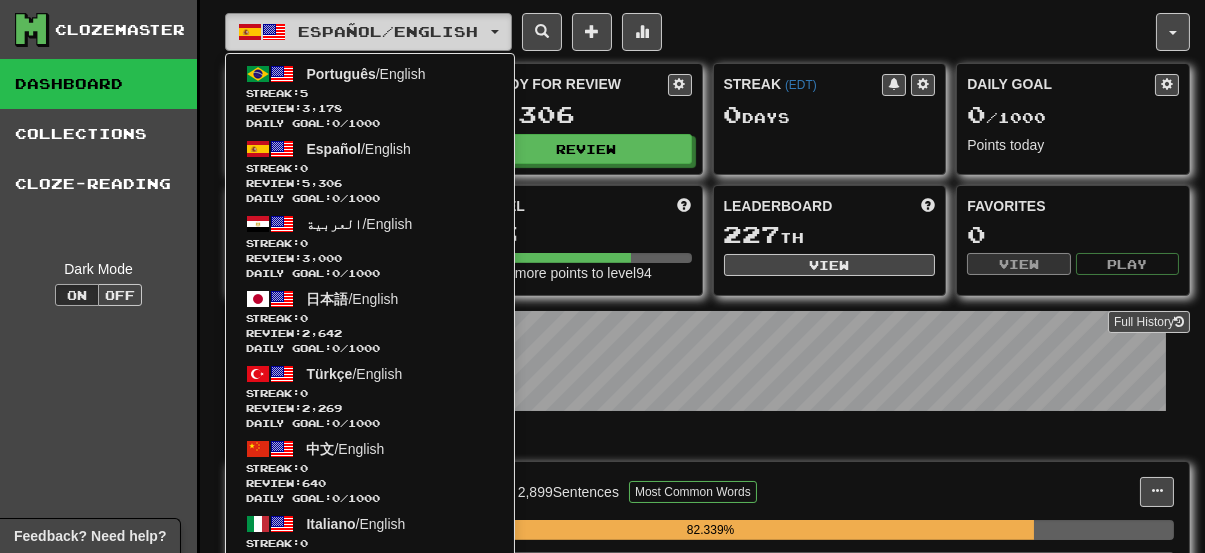 click on "Español  /  English" at bounding box center (368, 32) 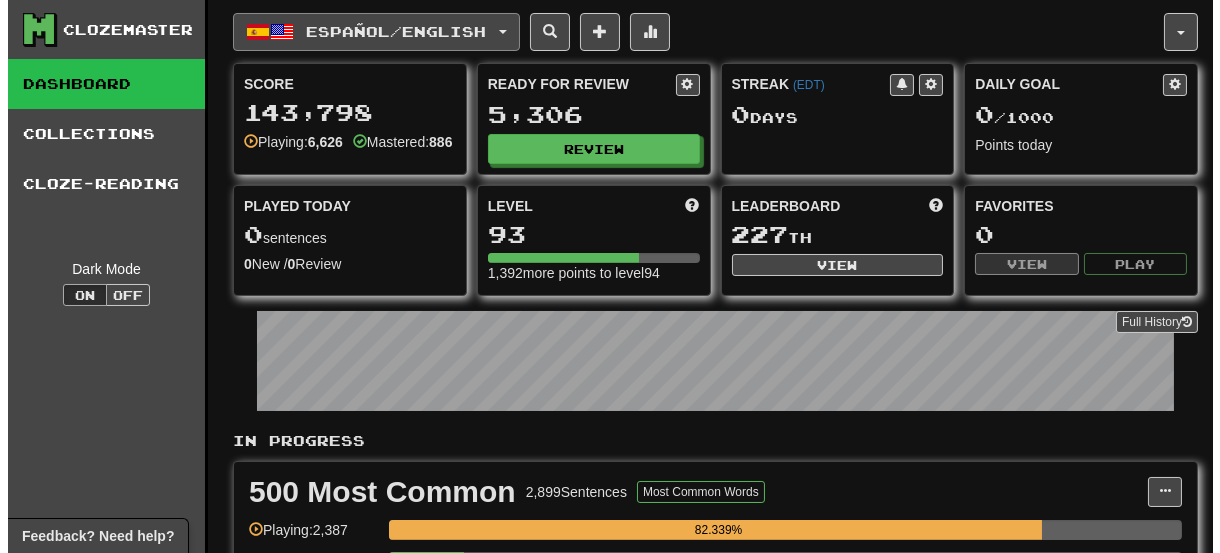 scroll, scrollTop: 400, scrollLeft: 0, axis: vertical 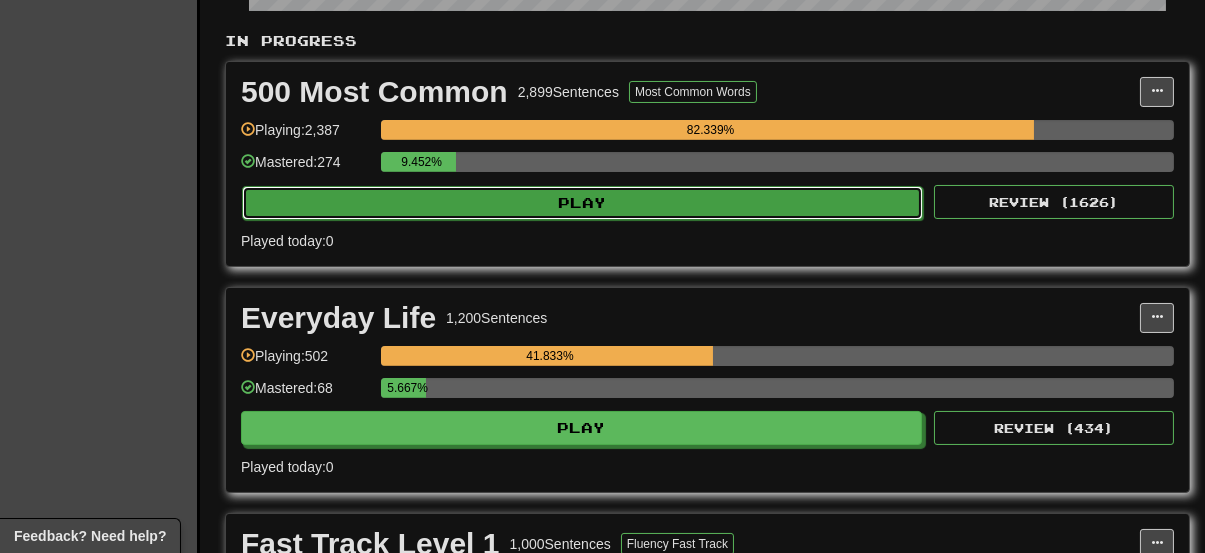 click on "Play" at bounding box center [582, 203] 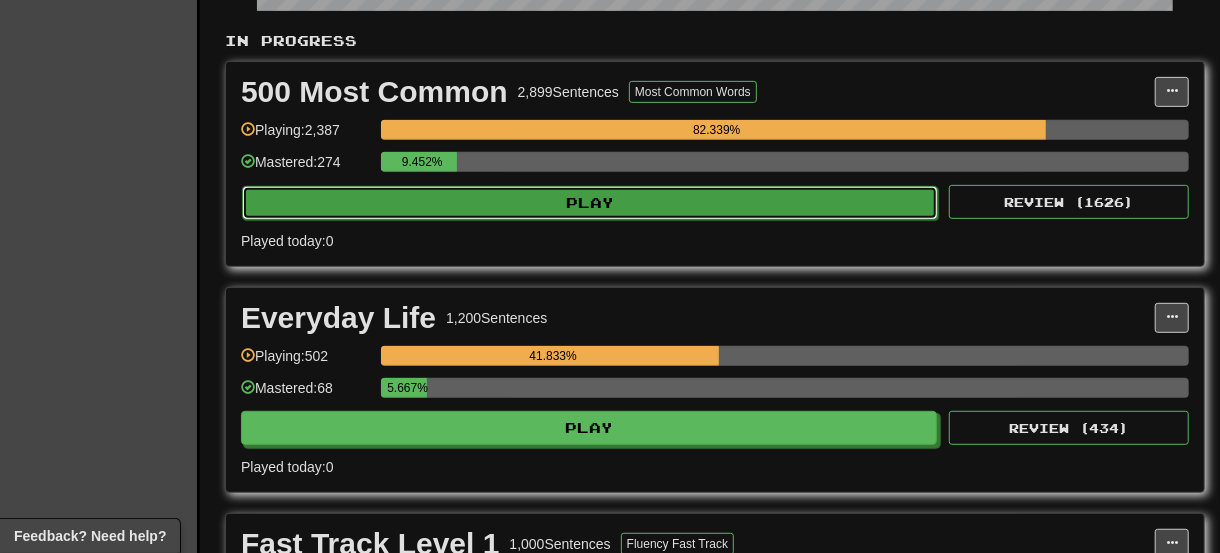 select on "**" 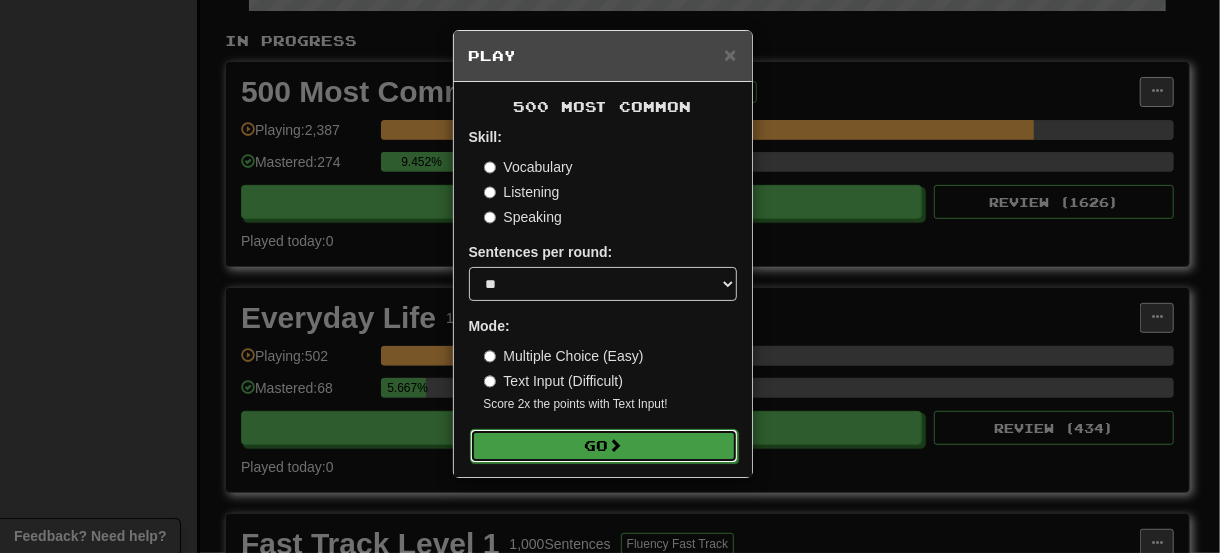 click on "Go" at bounding box center [604, 446] 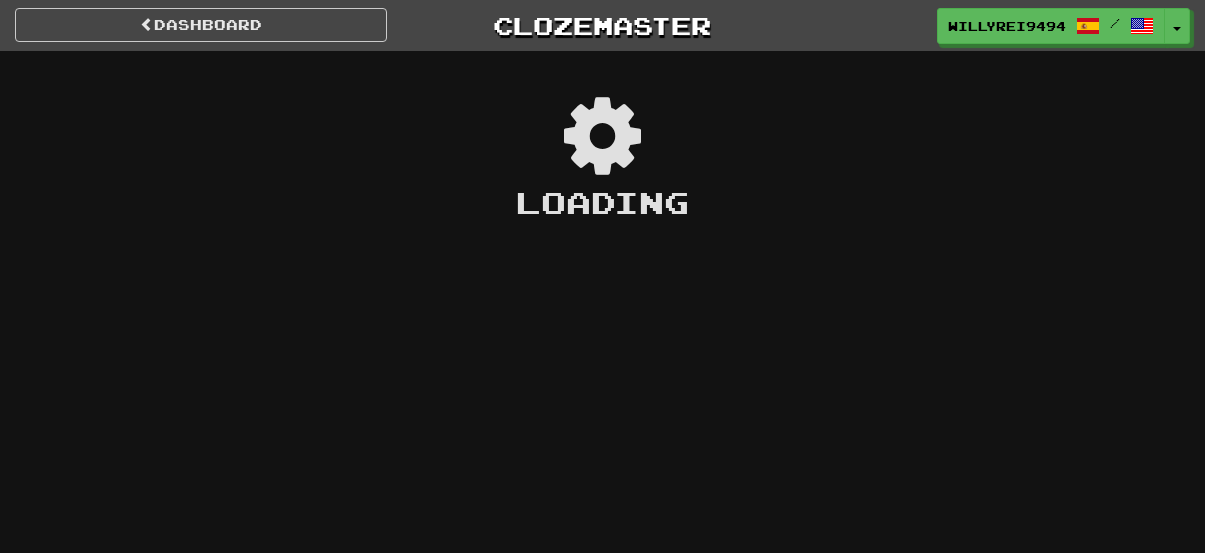 scroll, scrollTop: 0, scrollLeft: 0, axis: both 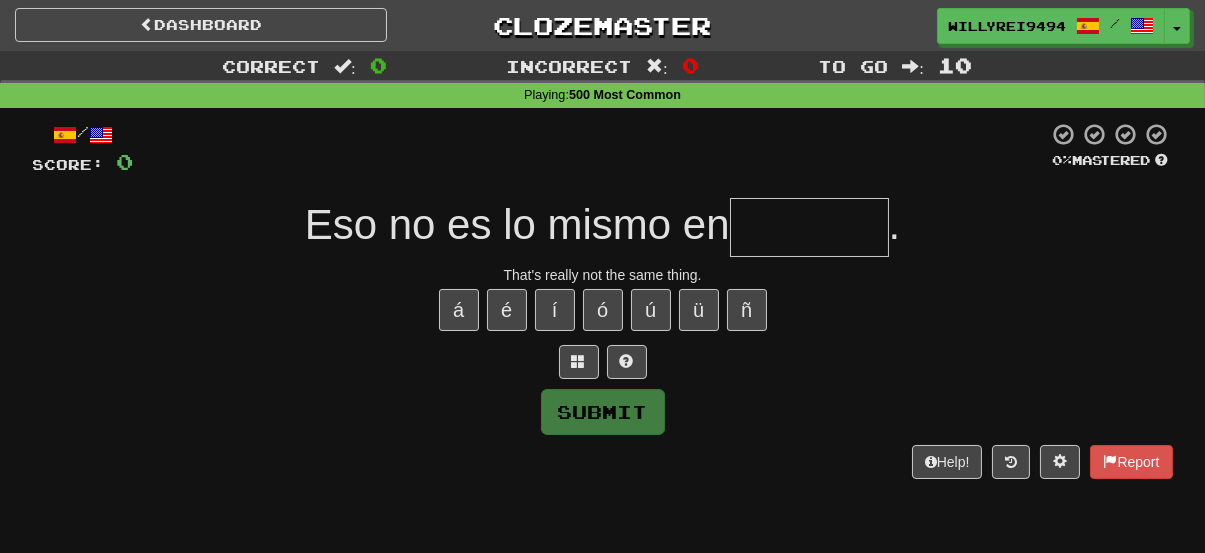 click at bounding box center [809, 227] 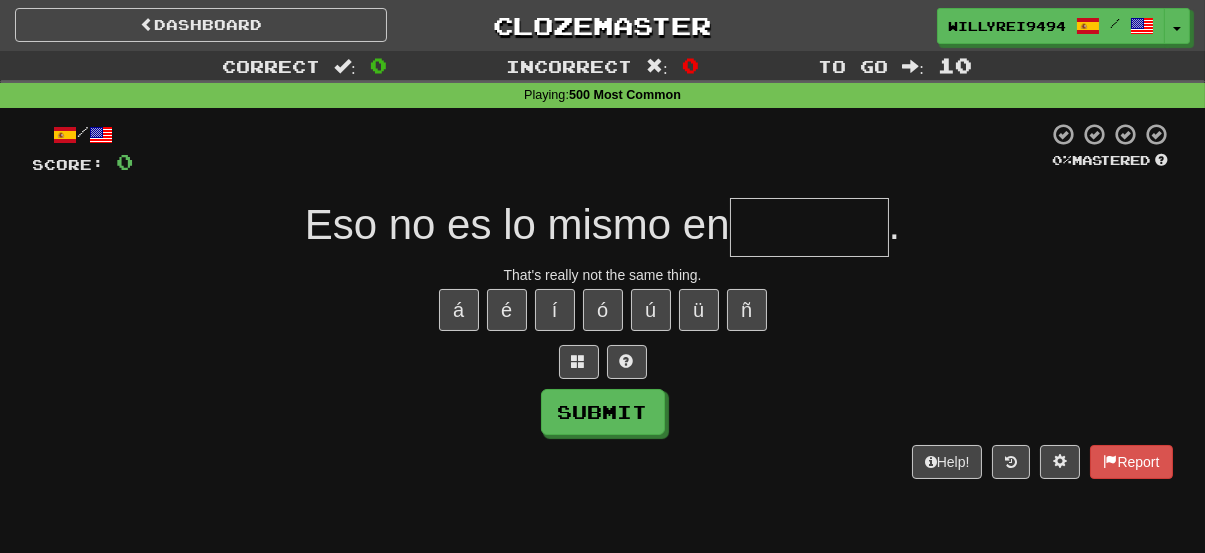 type on "*" 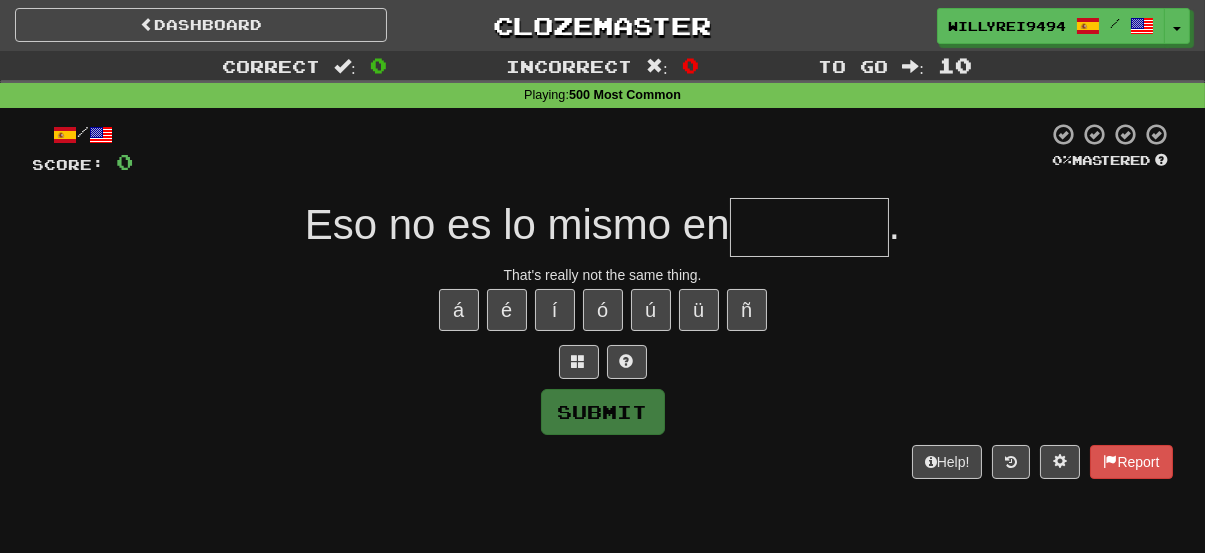 type on "*" 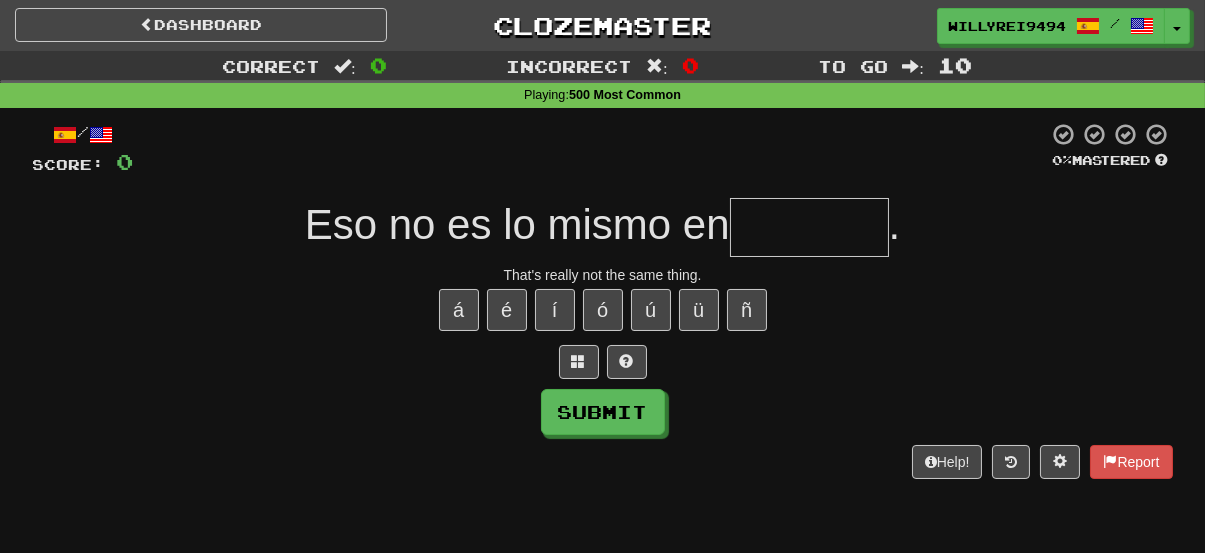 type on "*" 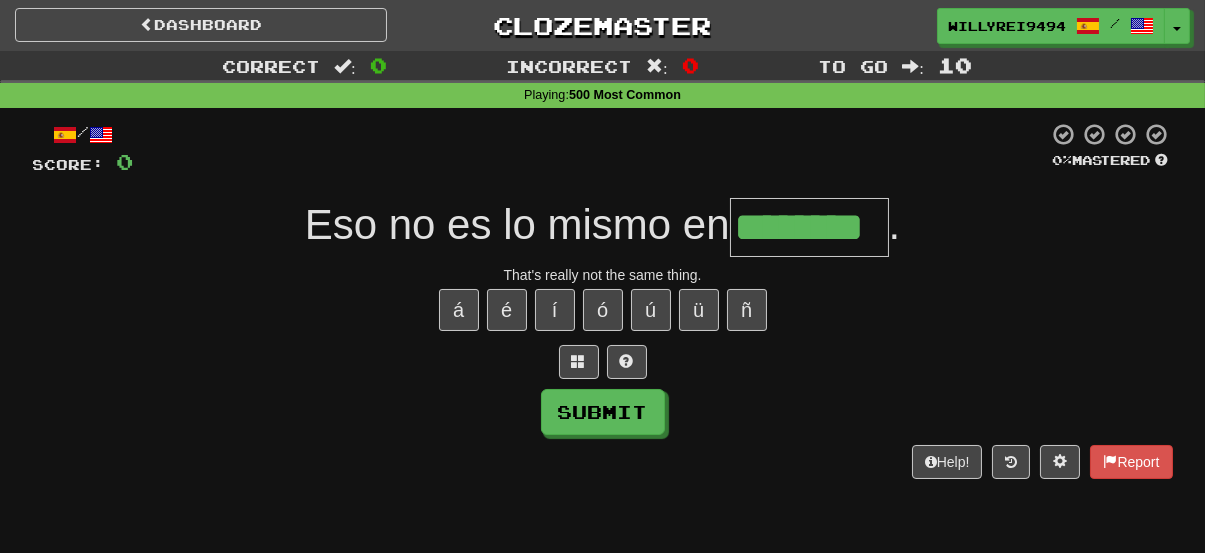 type on "********" 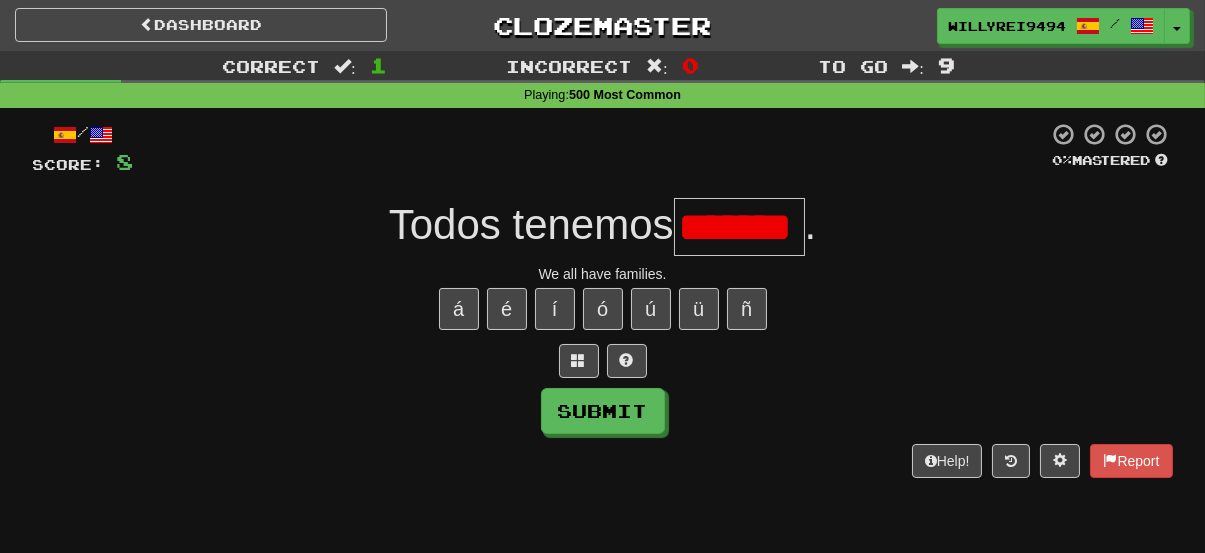scroll, scrollTop: 0, scrollLeft: 0, axis: both 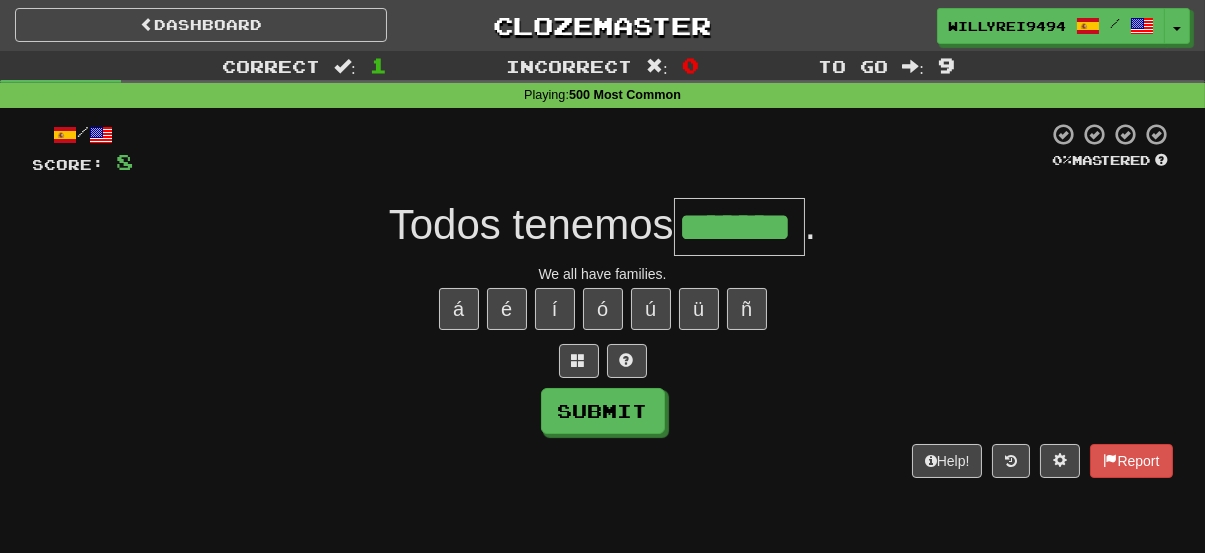 type on "*******" 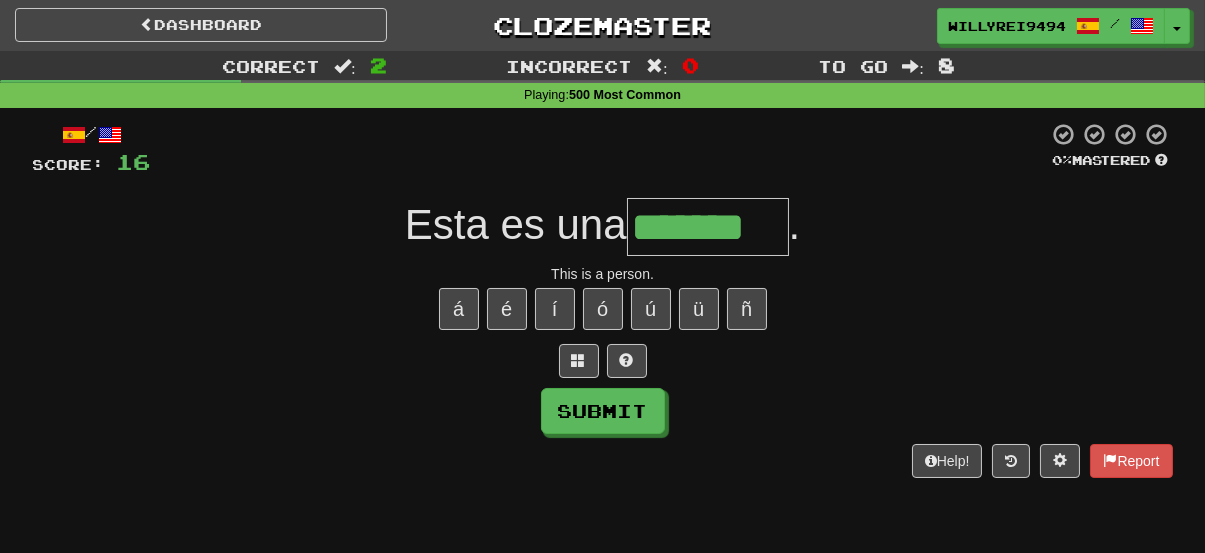 type on "*******" 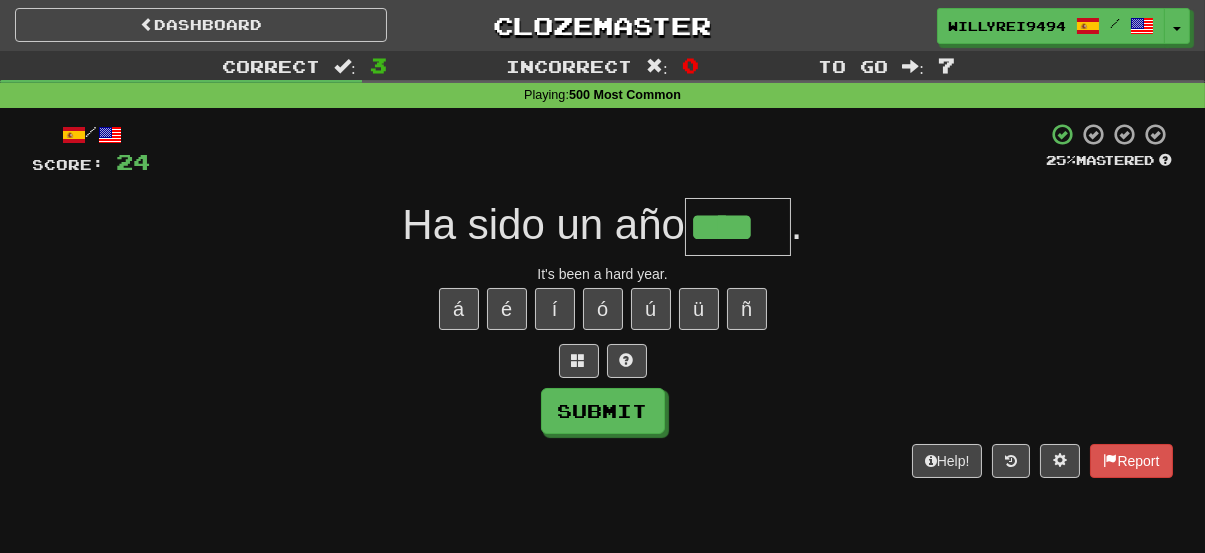 type on "*******" 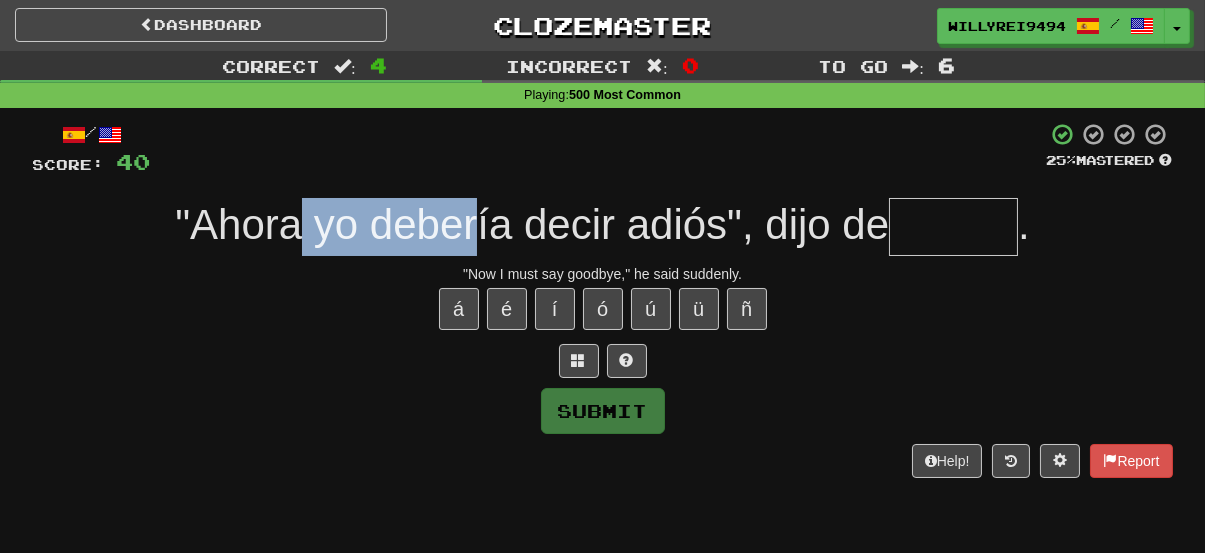 drag, startPoint x: 288, startPoint y: 229, endPoint x: 477, endPoint y: 231, distance: 189.01057 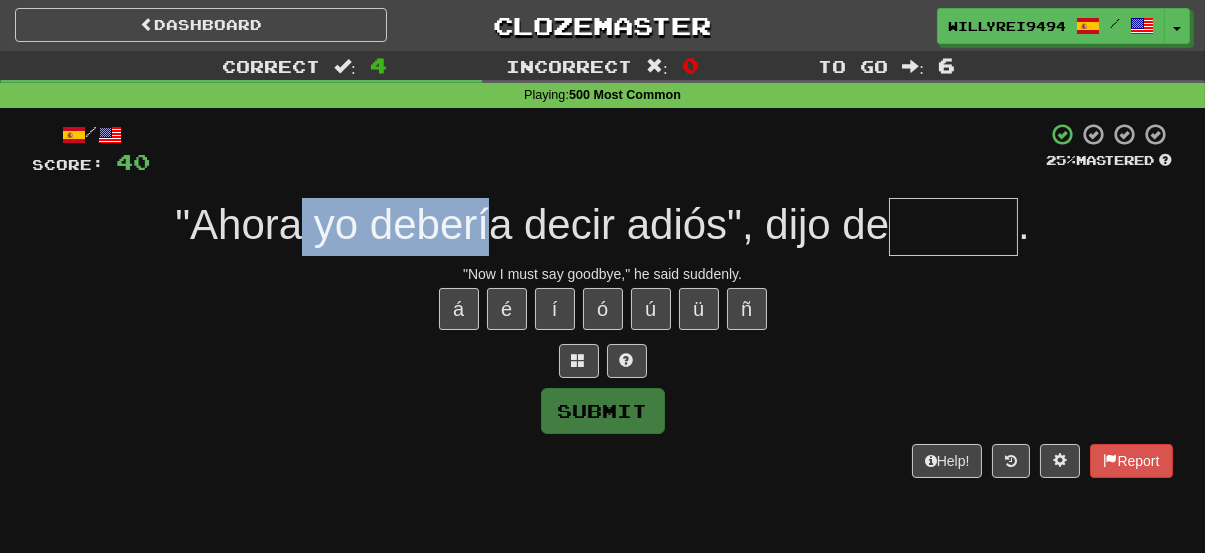 click on ""Ahora yo debería decir adiós", dijo de" at bounding box center [532, 224] 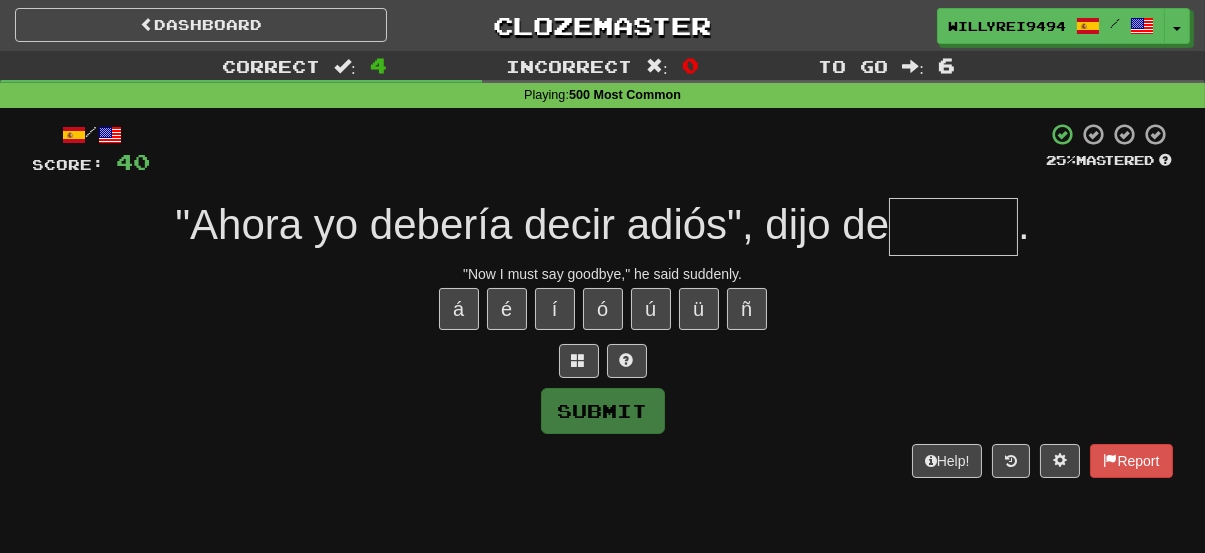 click at bounding box center [953, 227] 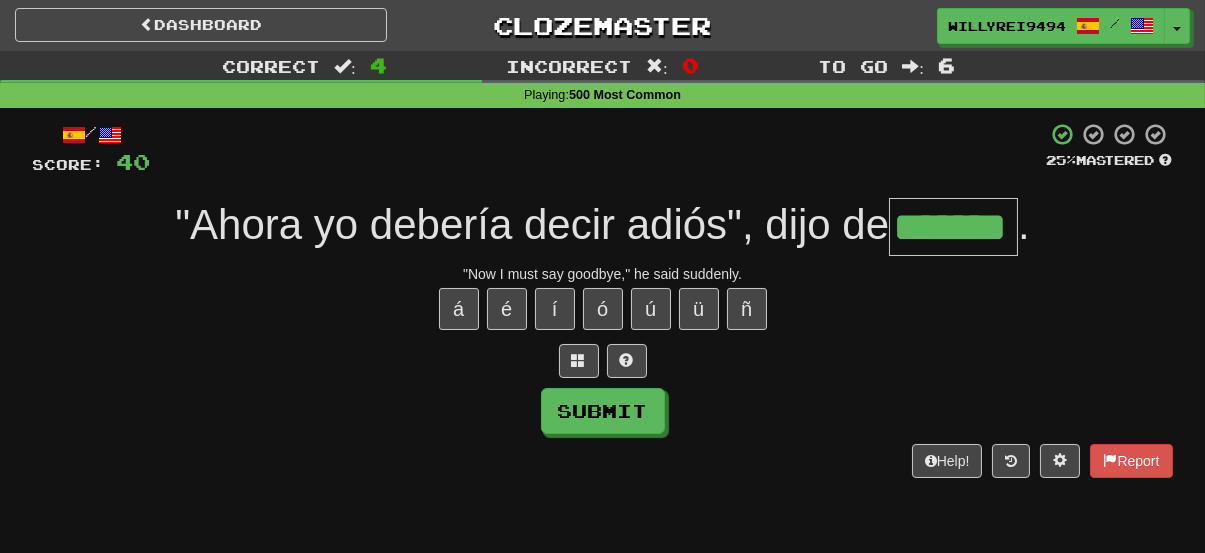 scroll, scrollTop: 0, scrollLeft: 20, axis: horizontal 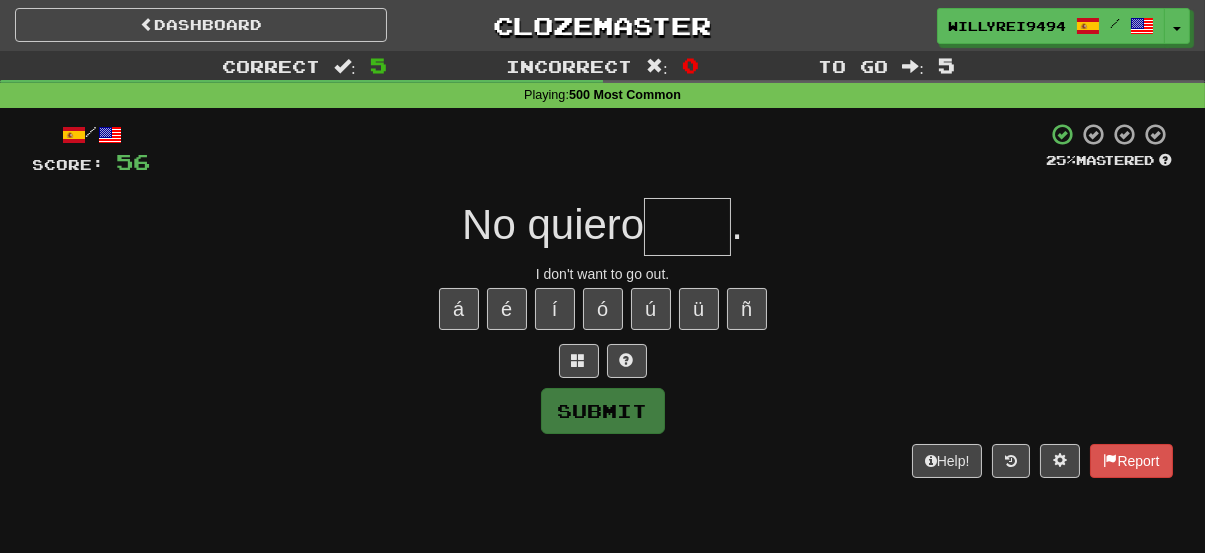 click at bounding box center [687, 227] 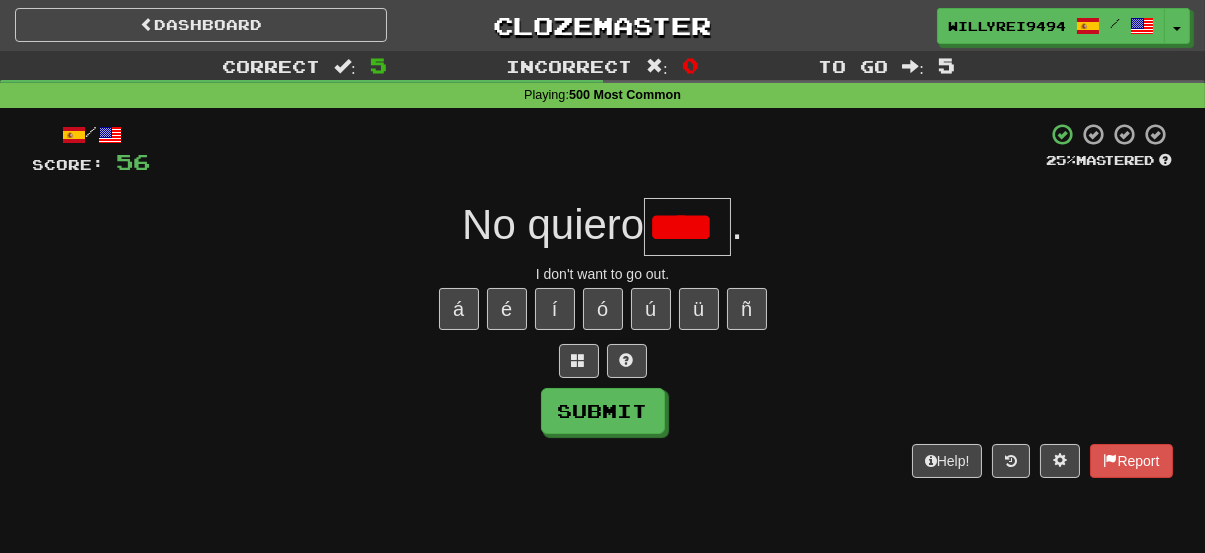 scroll, scrollTop: 0, scrollLeft: 0, axis: both 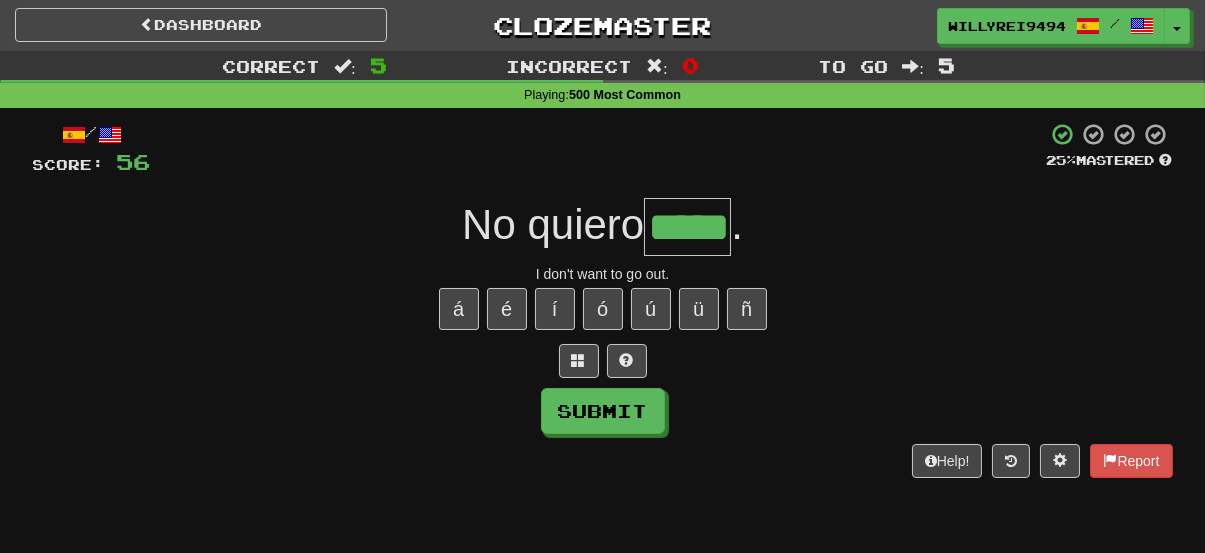 type on "*****" 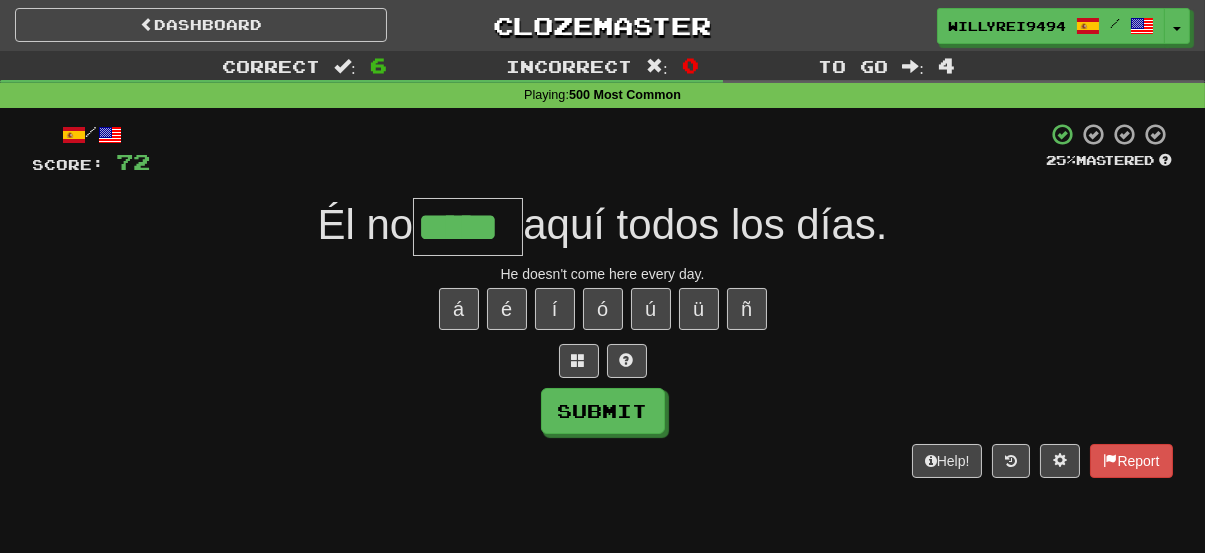 type on "*****" 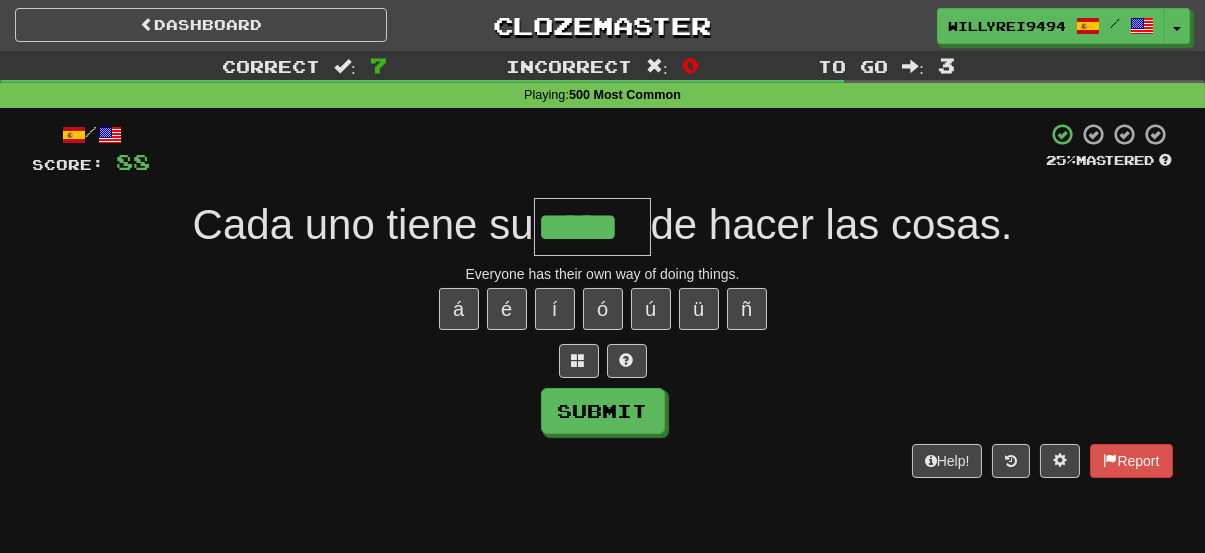 type on "*****" 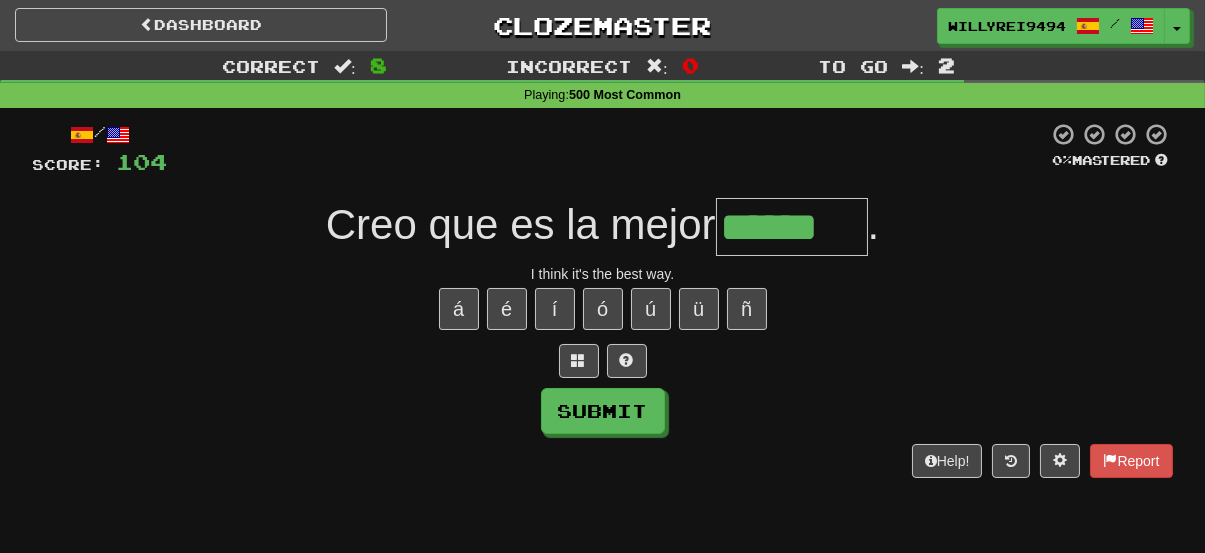 type on "******" 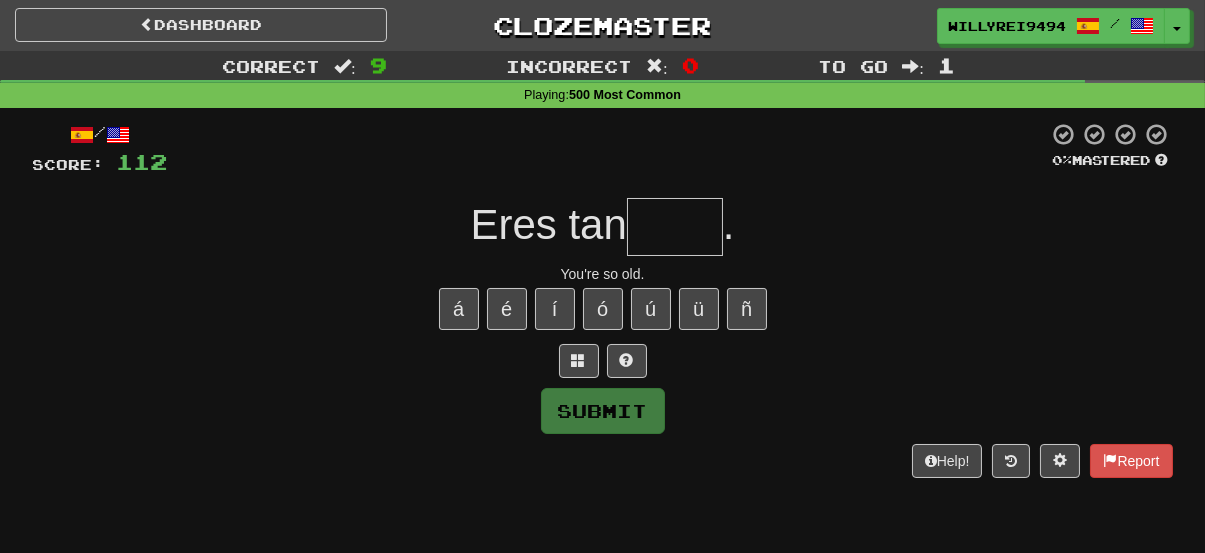 type on "*" 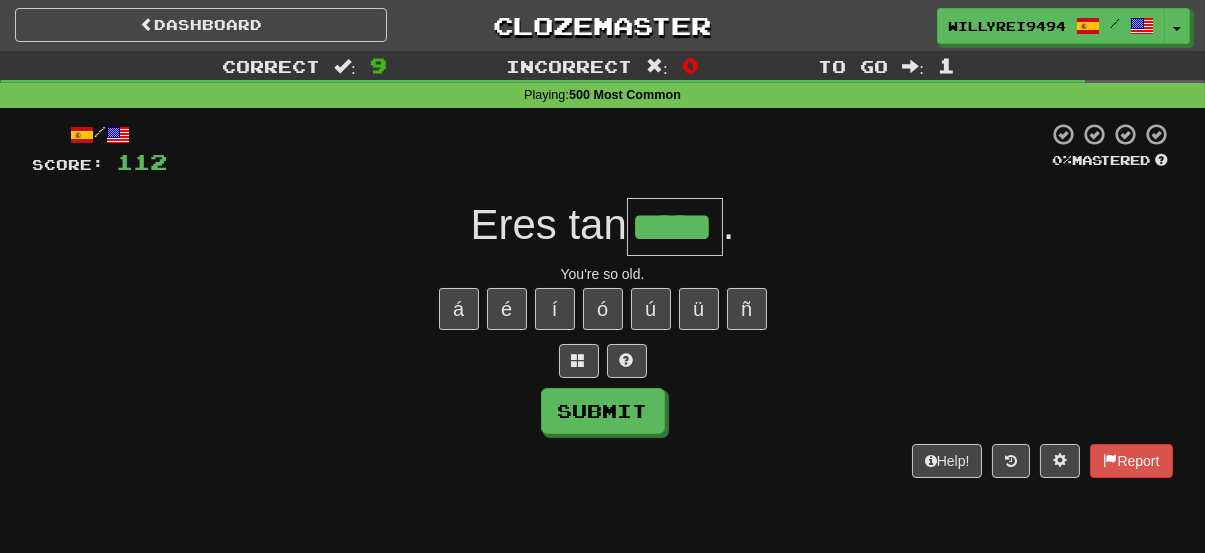 type on "*****" 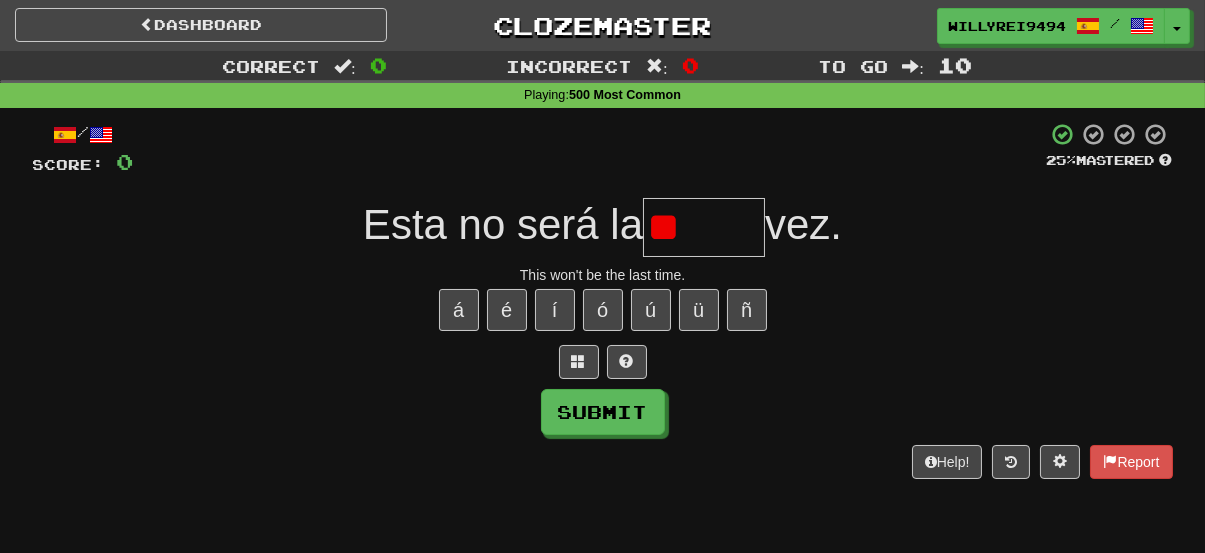type on "*" 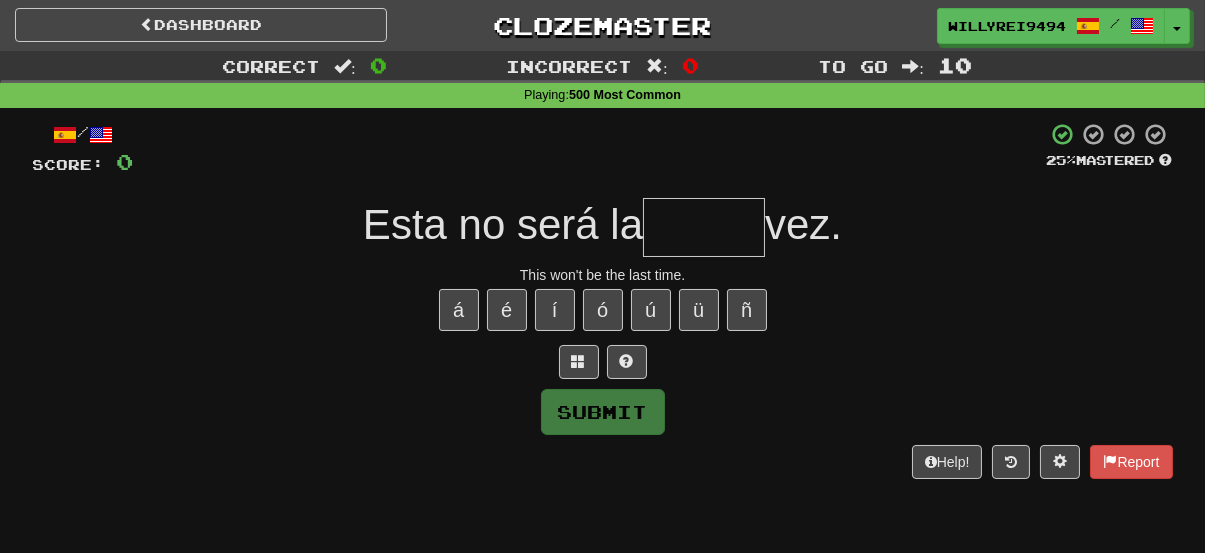 type on "*" 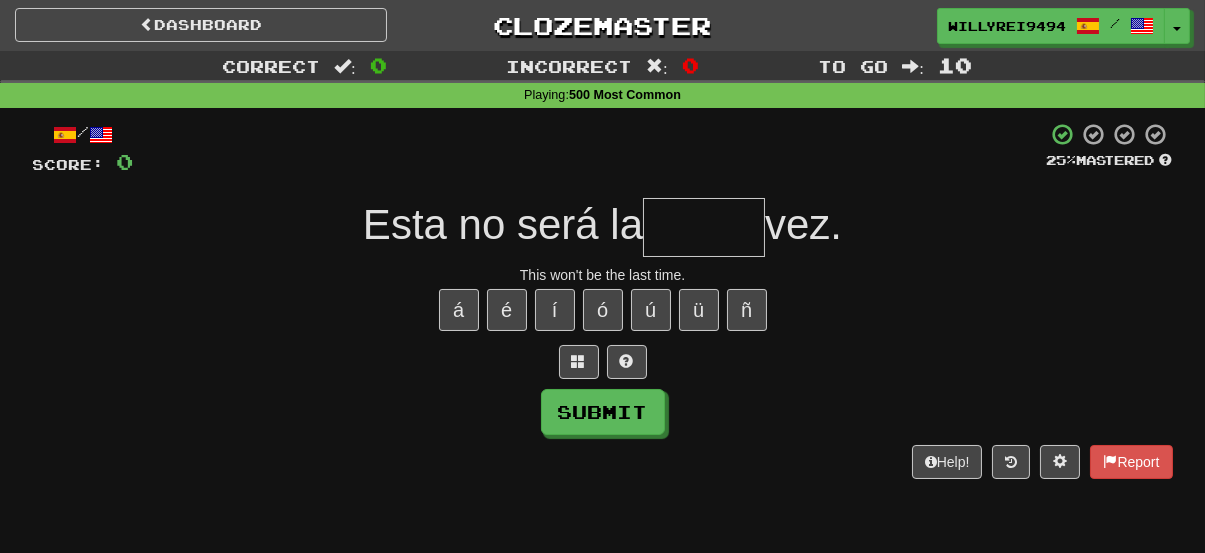 type on "*" 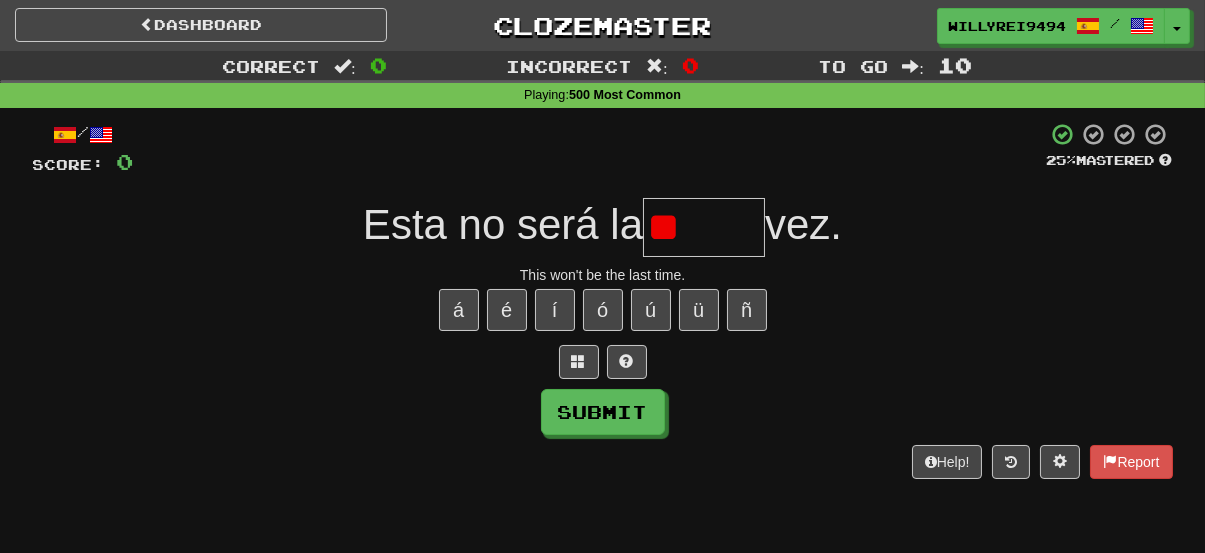 type on "*" 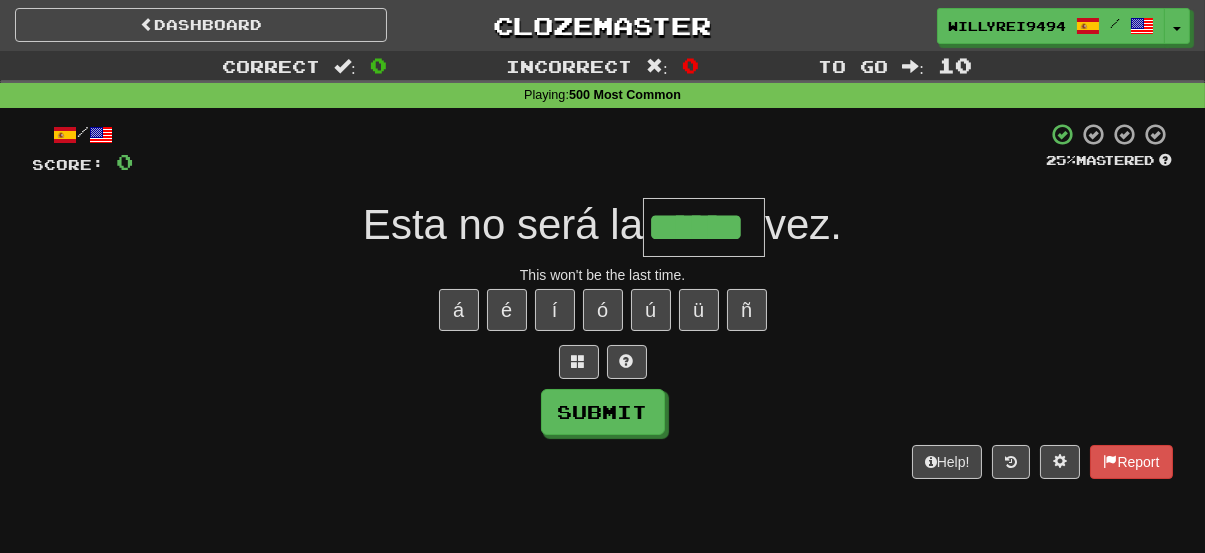 type on "******" 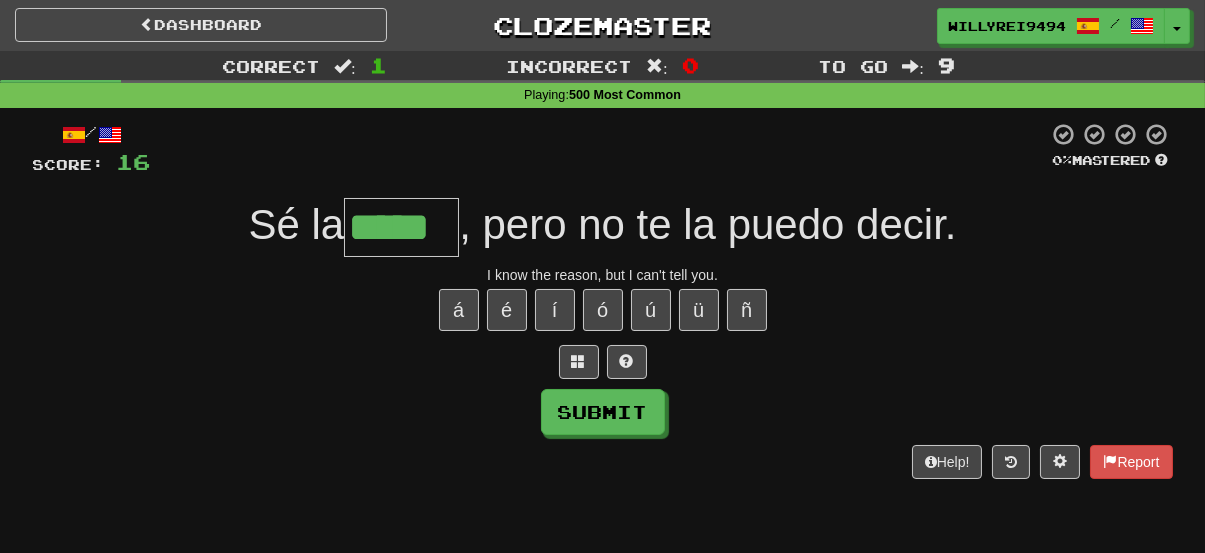 type on "*****" 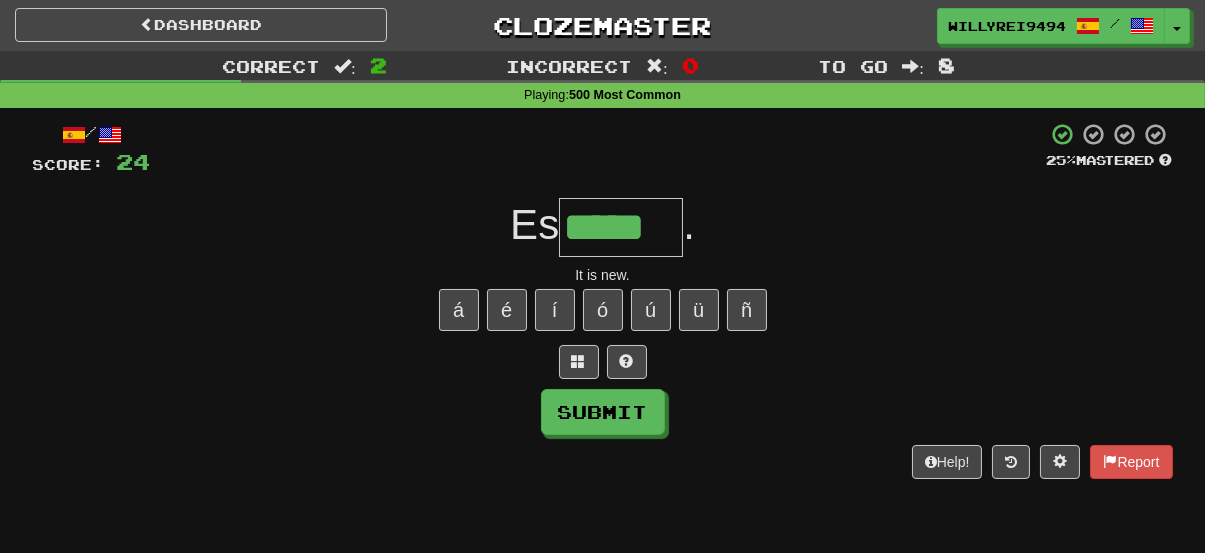 type on "*****" 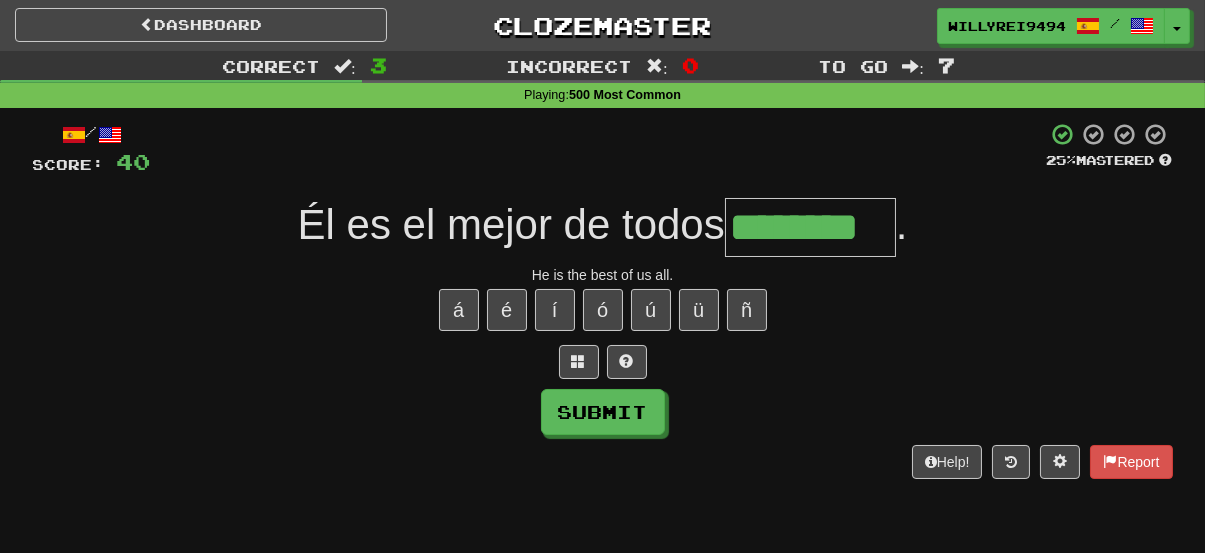 type on "********" 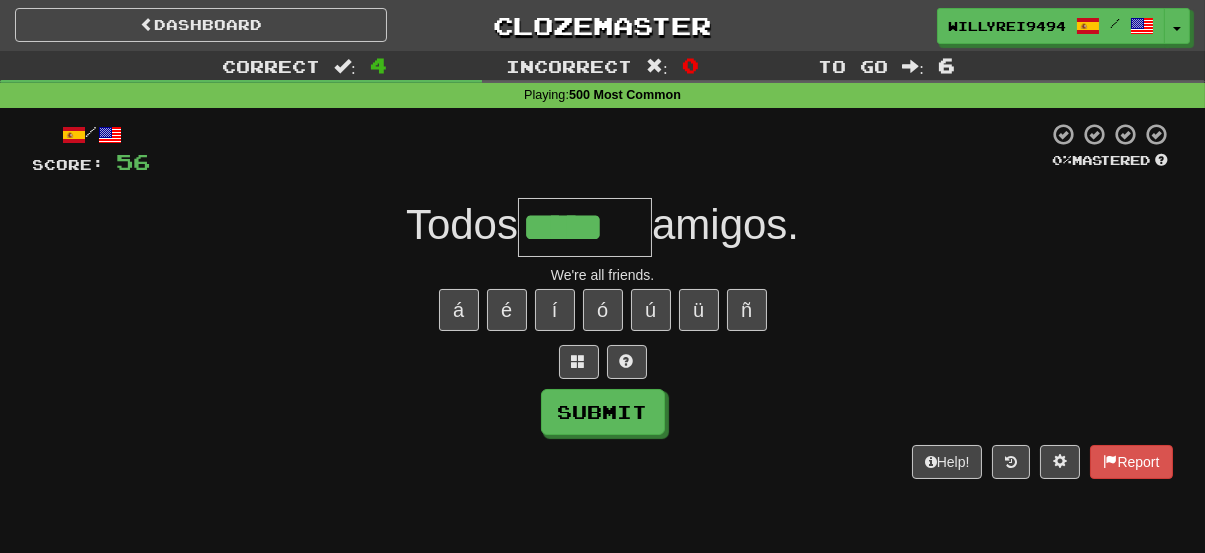 type on "*****" 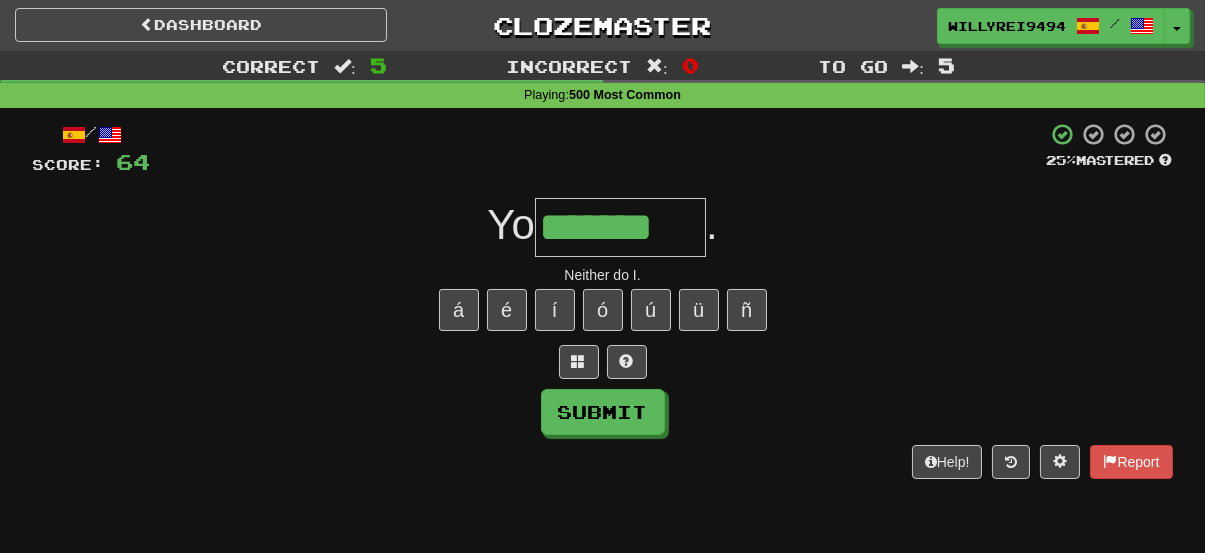 type on "*******" 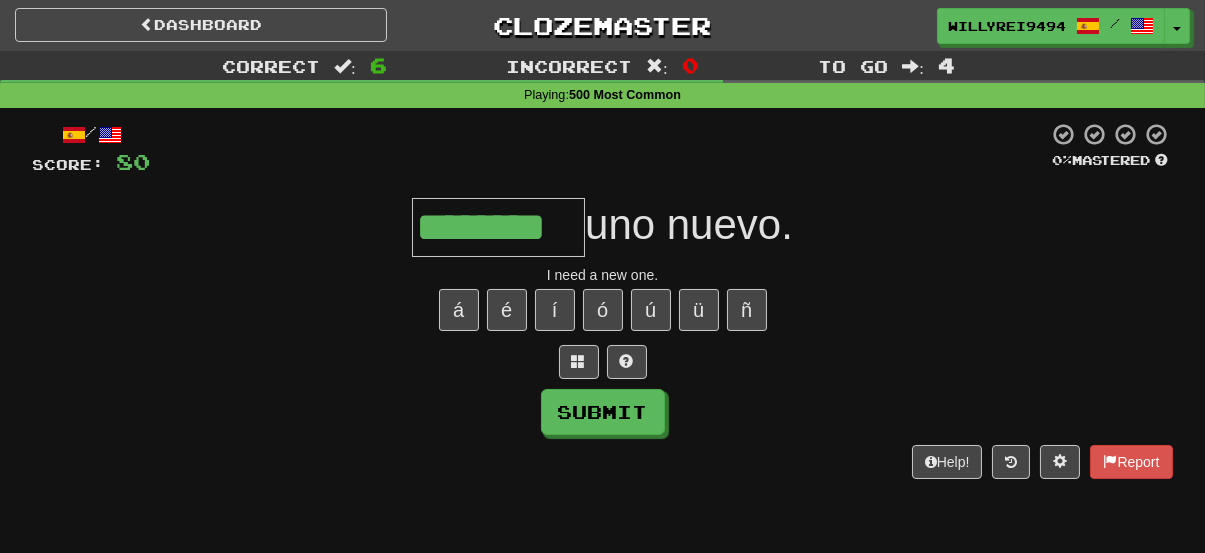 type on "********" 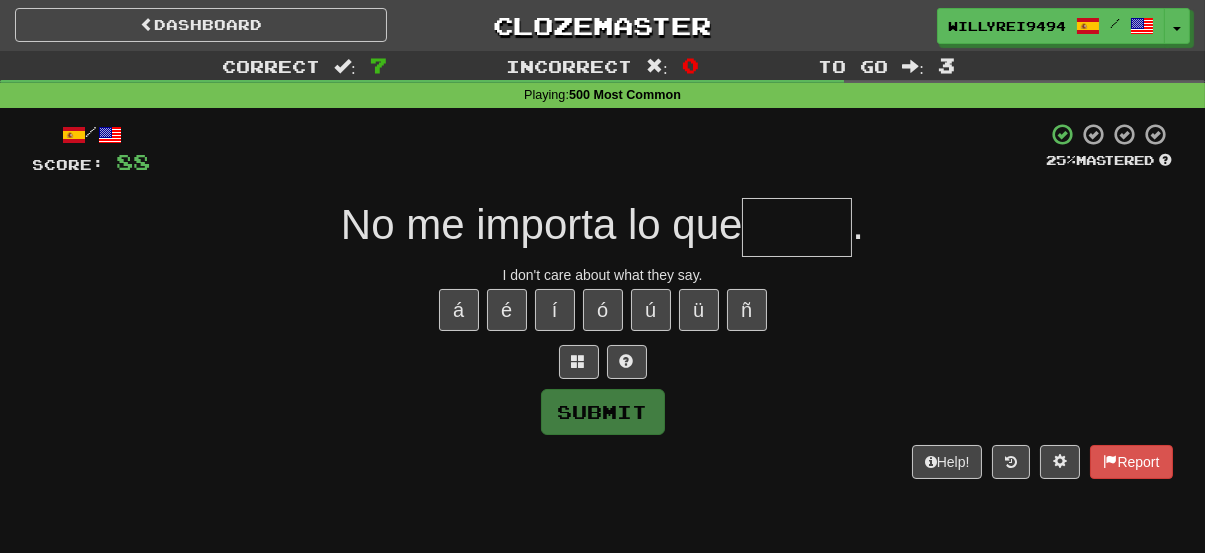 click at bounding box center (797, 227) 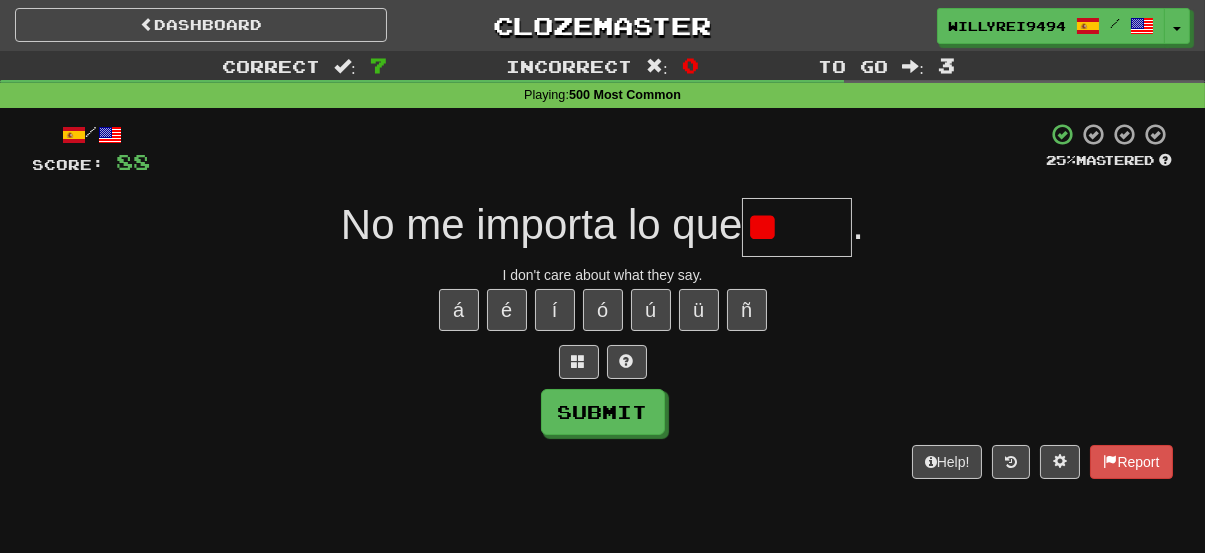 type on "*" 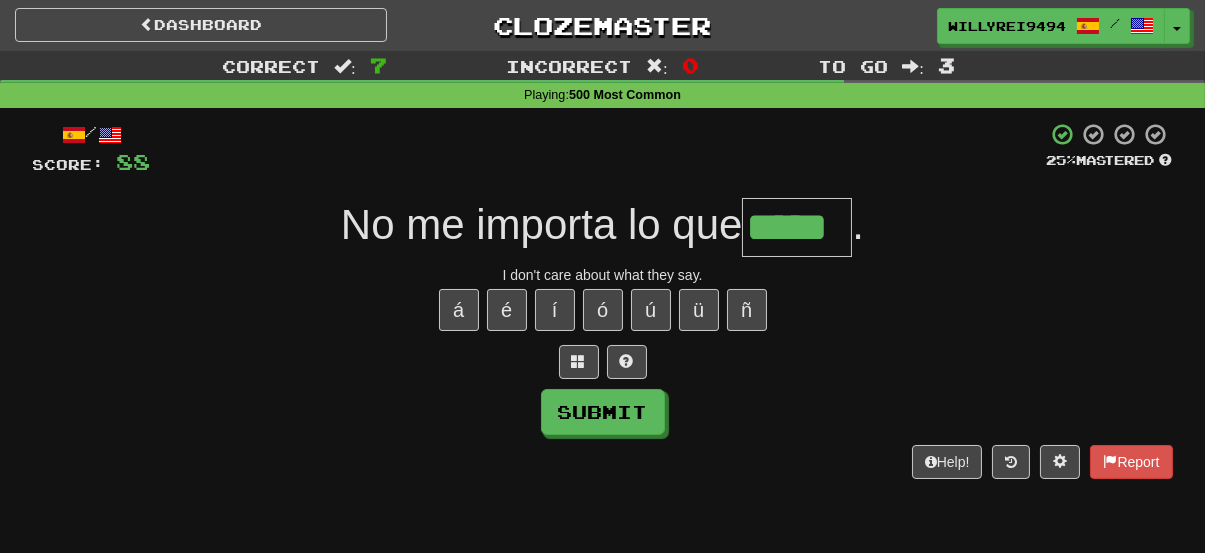 type on "*****" 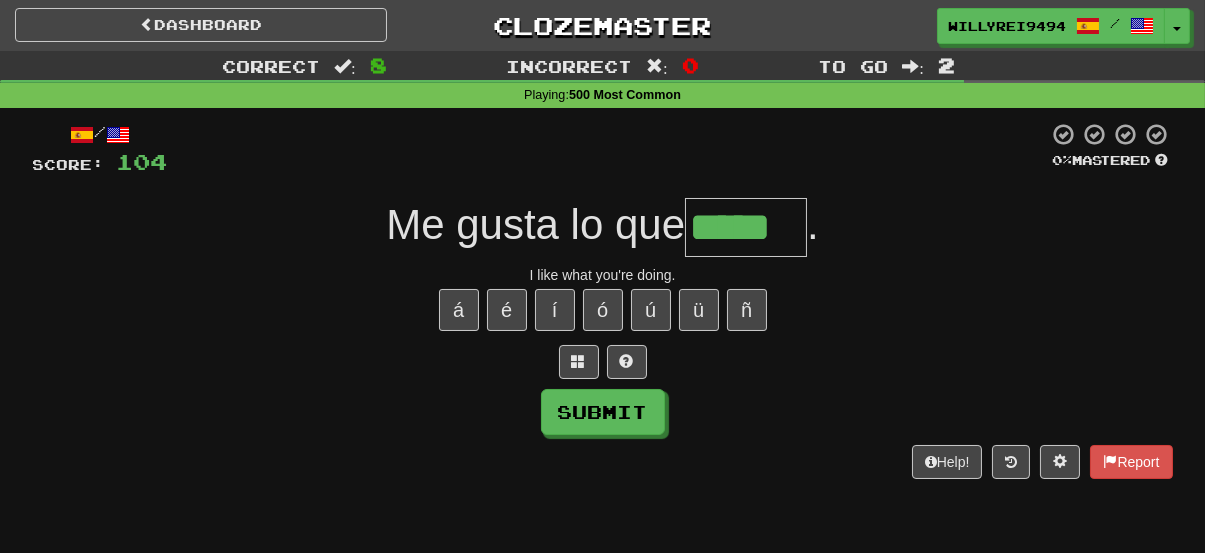 type on "*****" 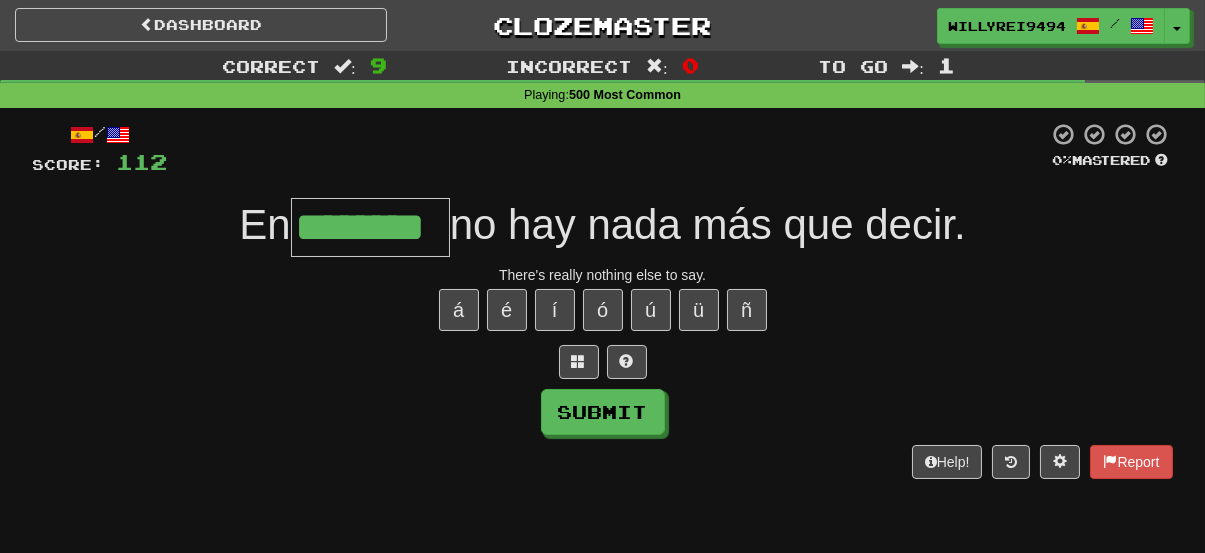 type on "********" 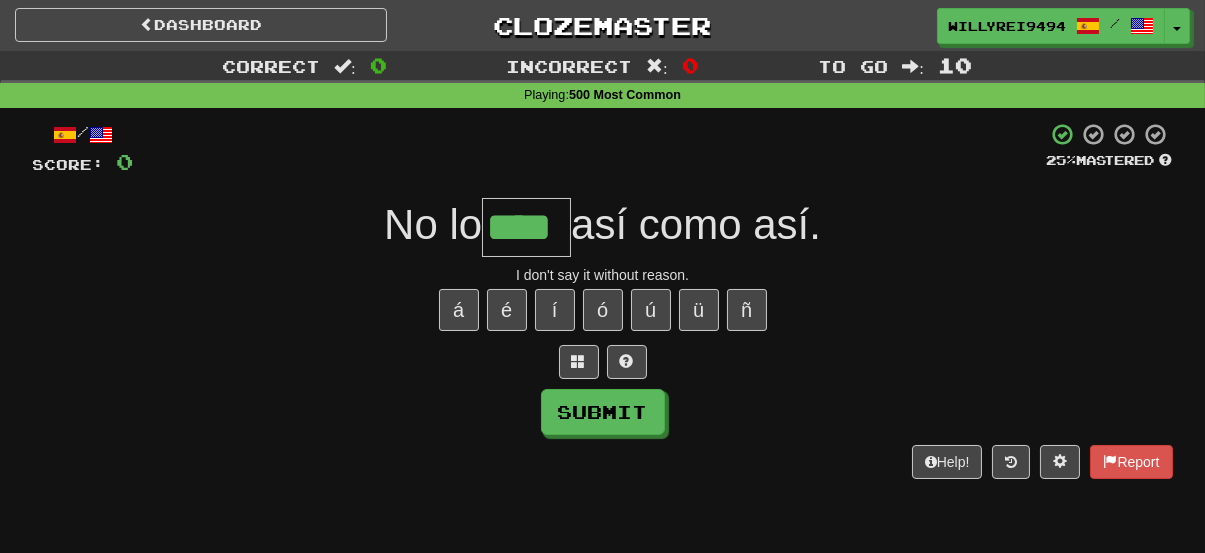 type on "****" 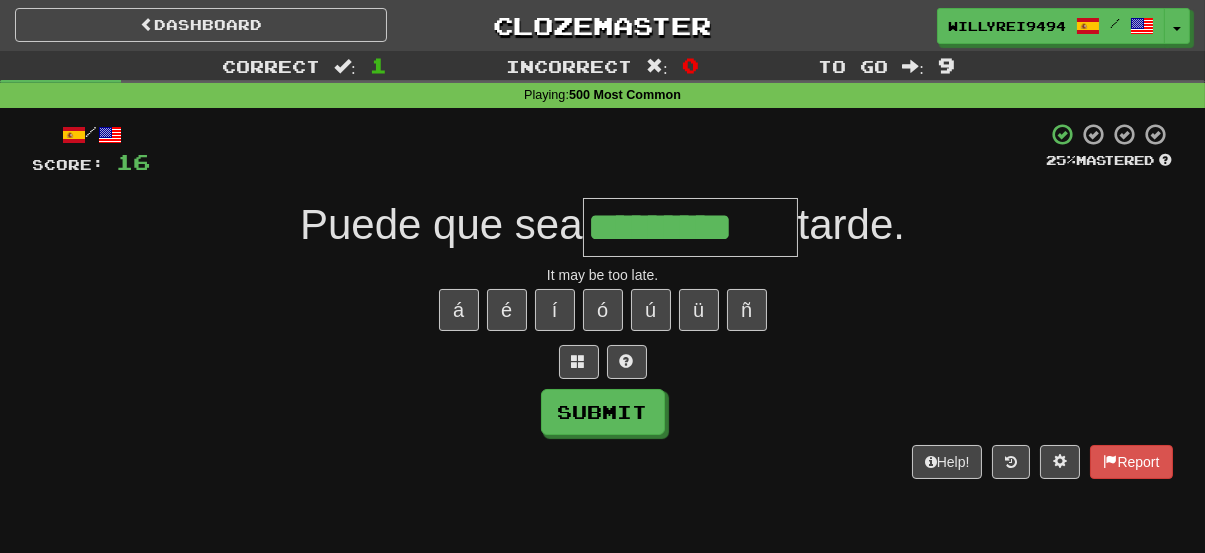 type on "*********" 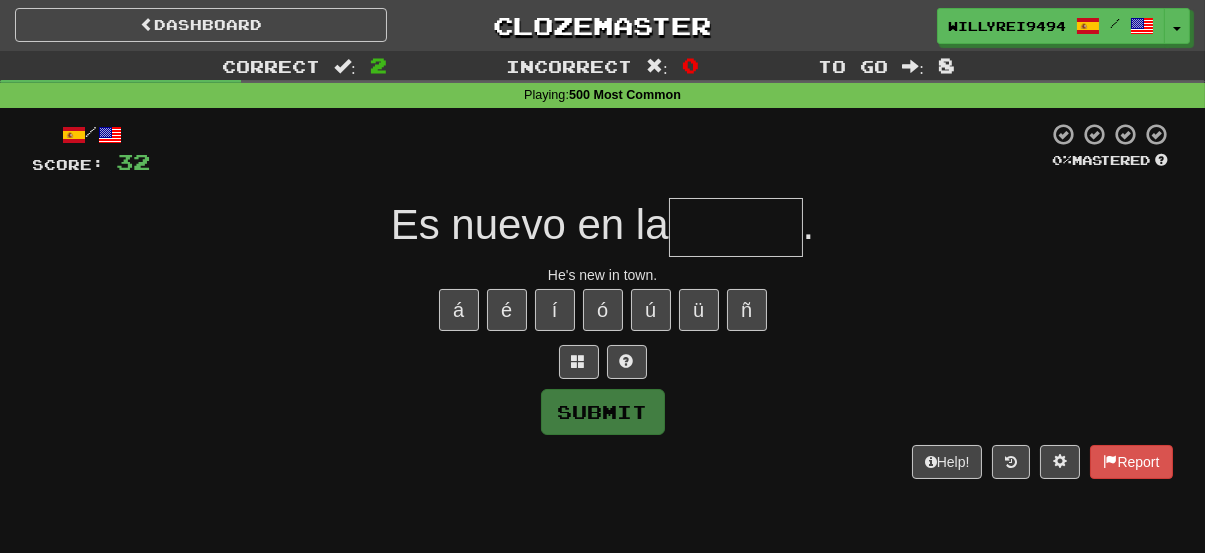 type on "*" 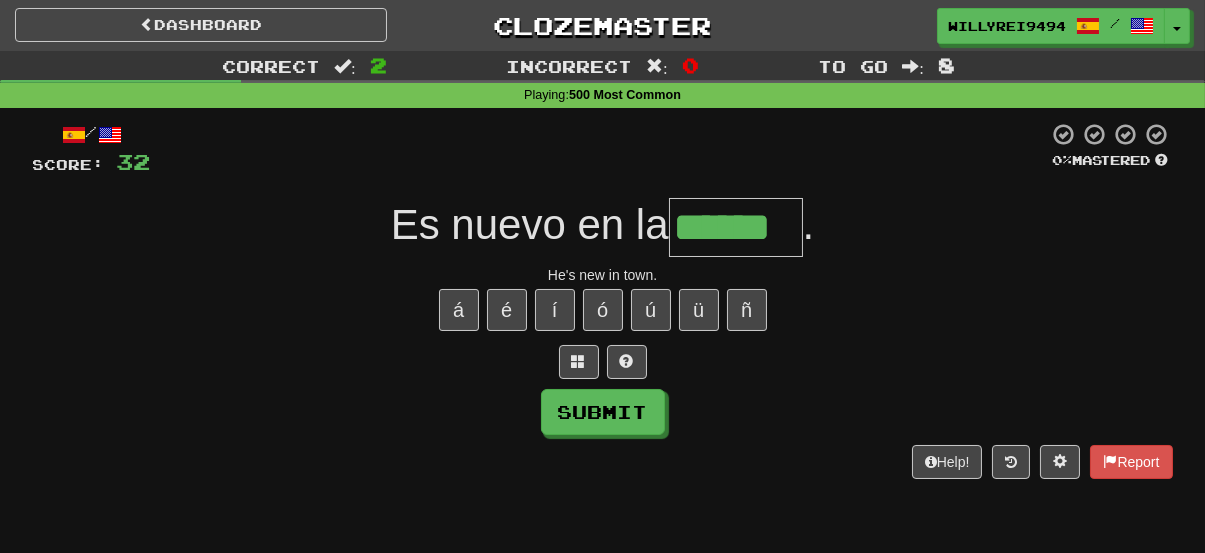 type on "******" 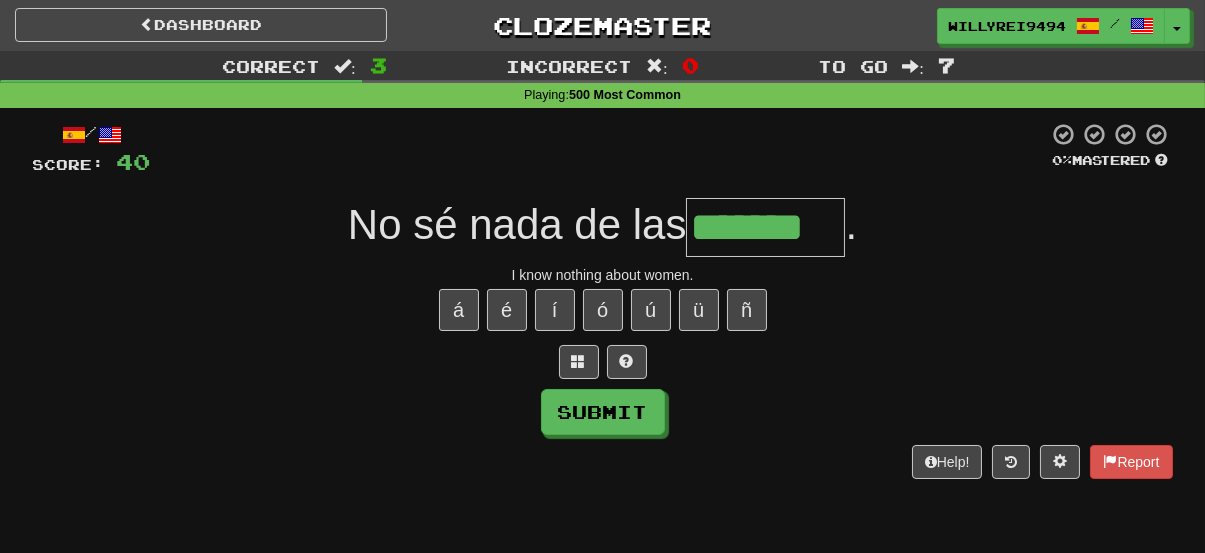 type on "*******" 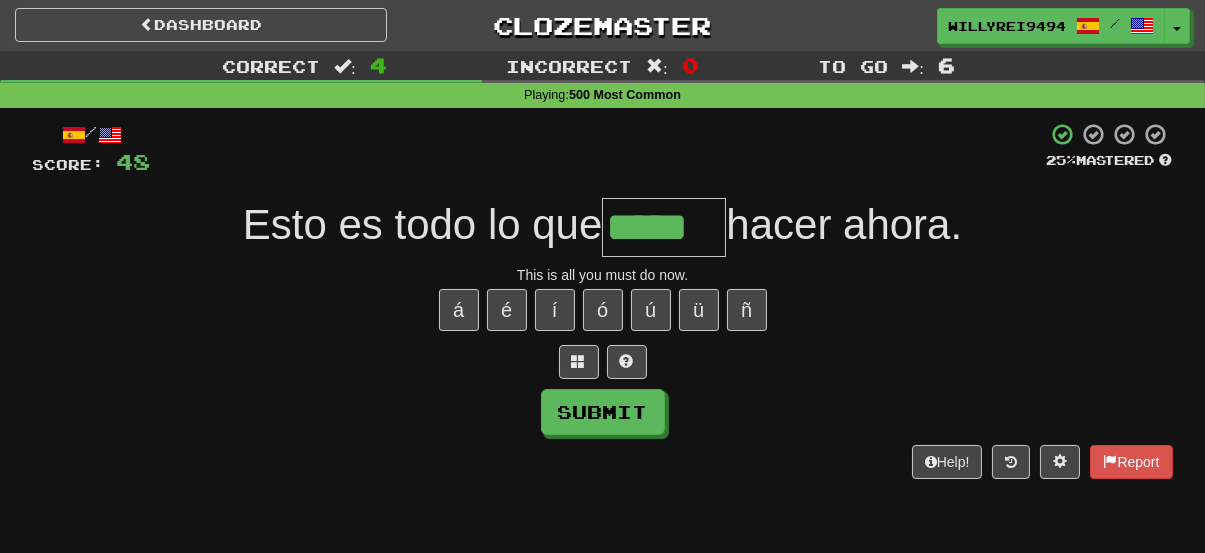 type on "*****" 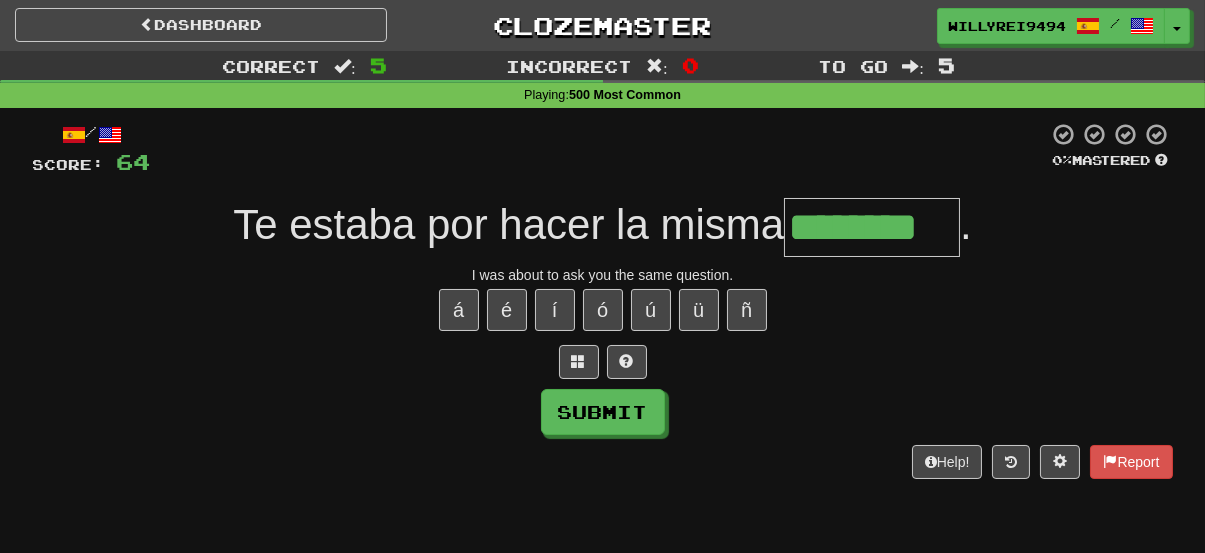 type on "********" 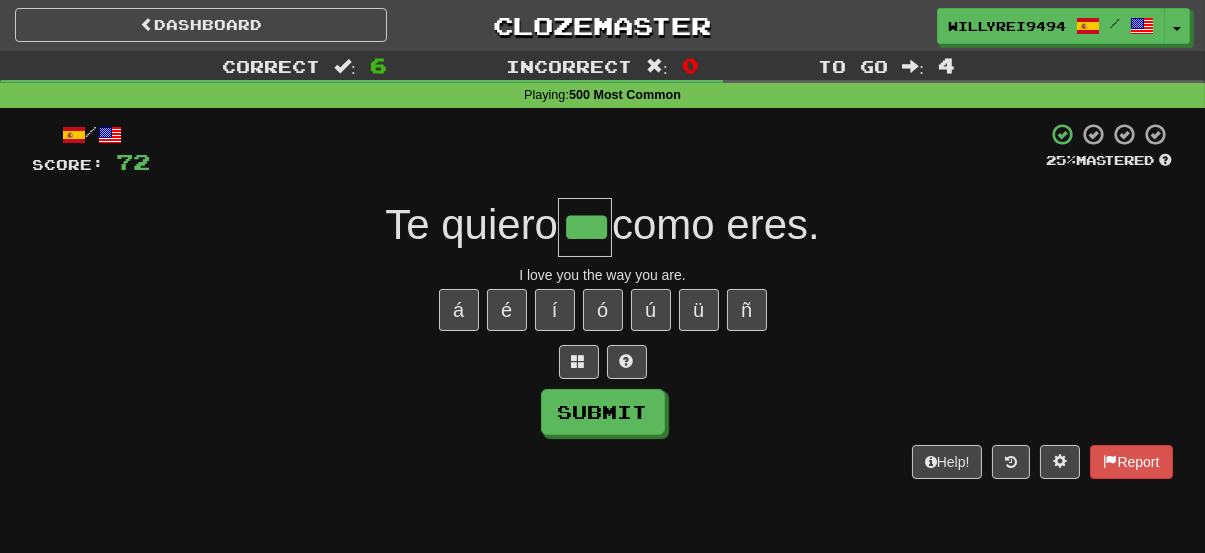 type on "***" 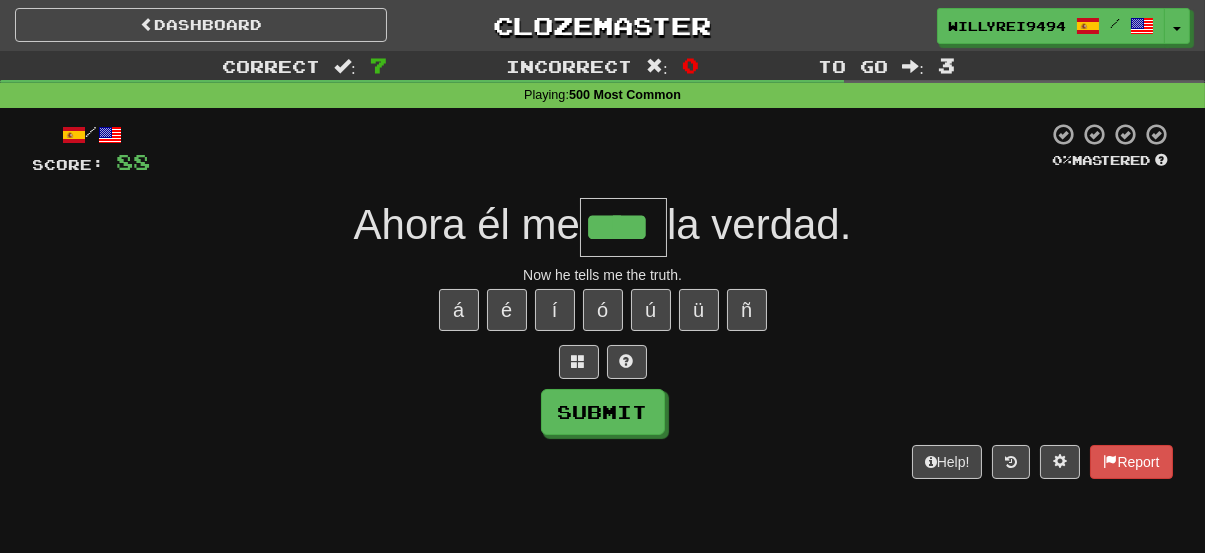 type on "****" 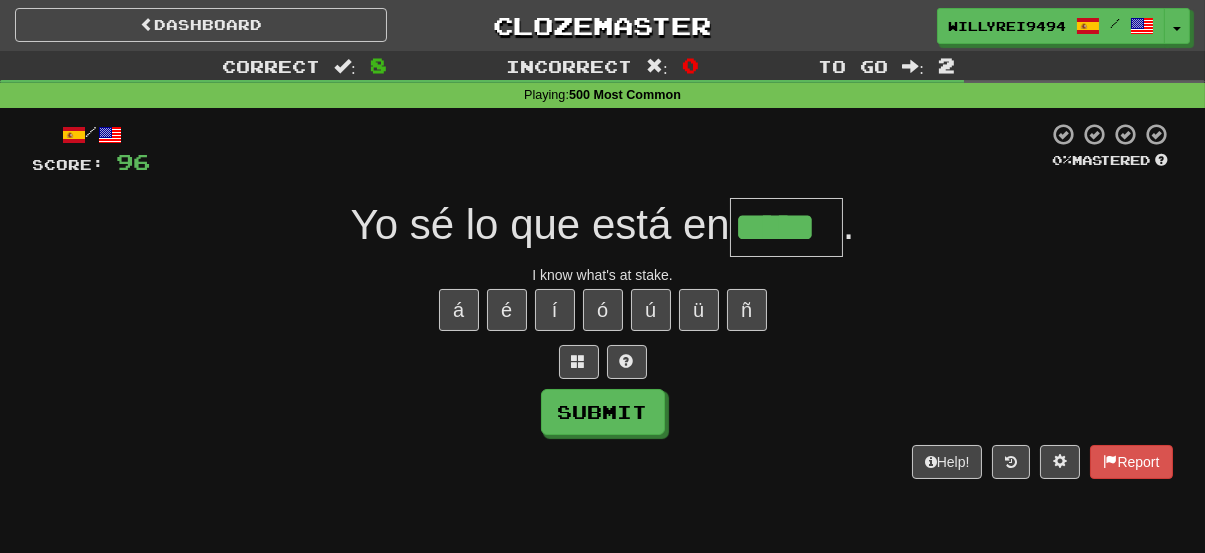 type on "*****" 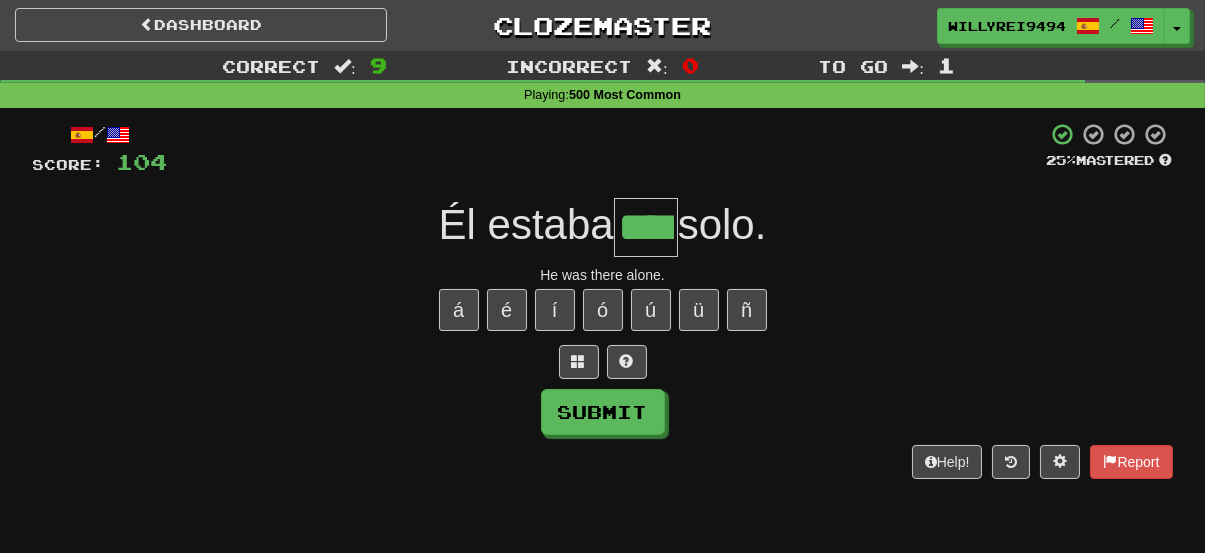type on "****" 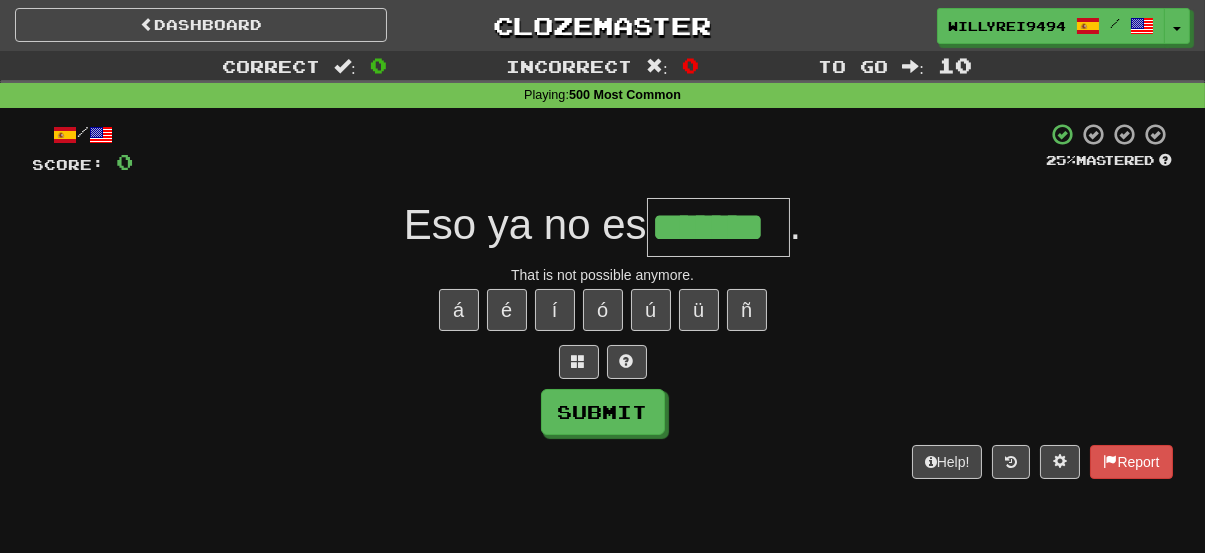 type on "*******" 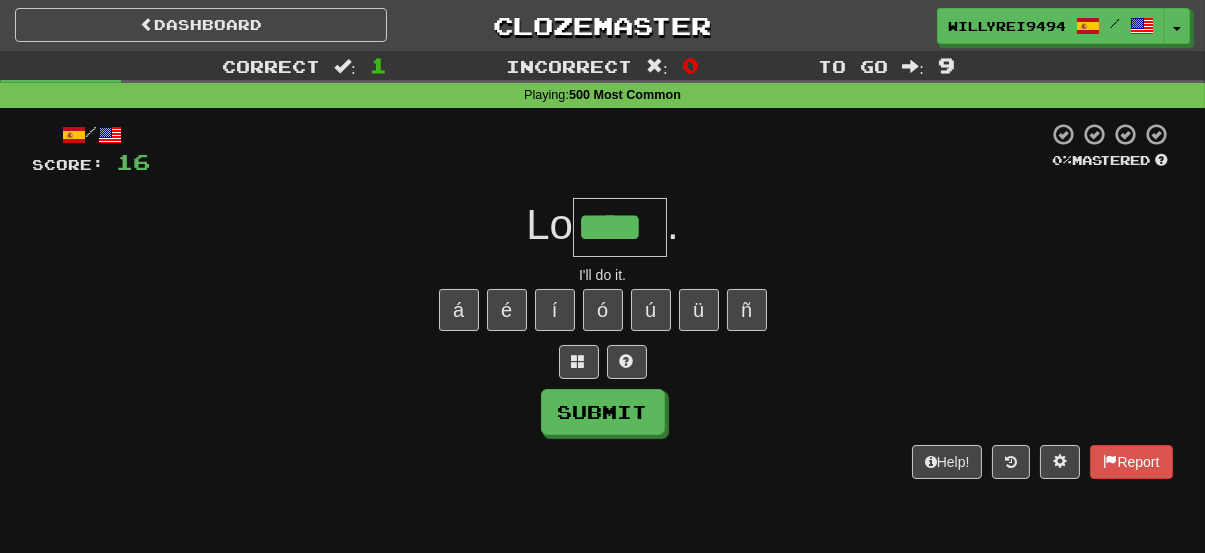 type on "****" 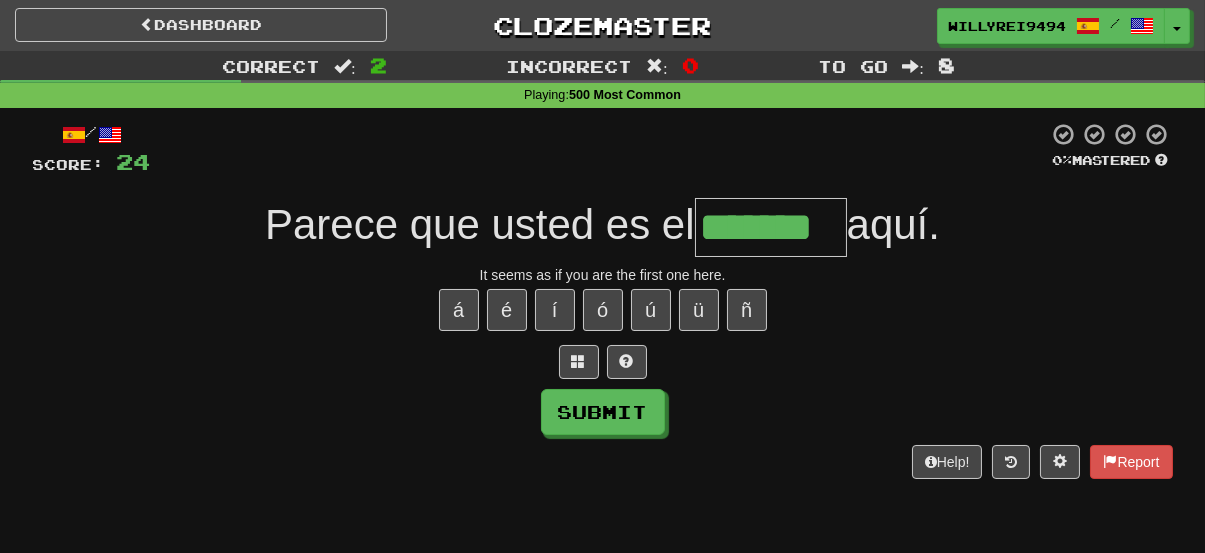type on "*******" 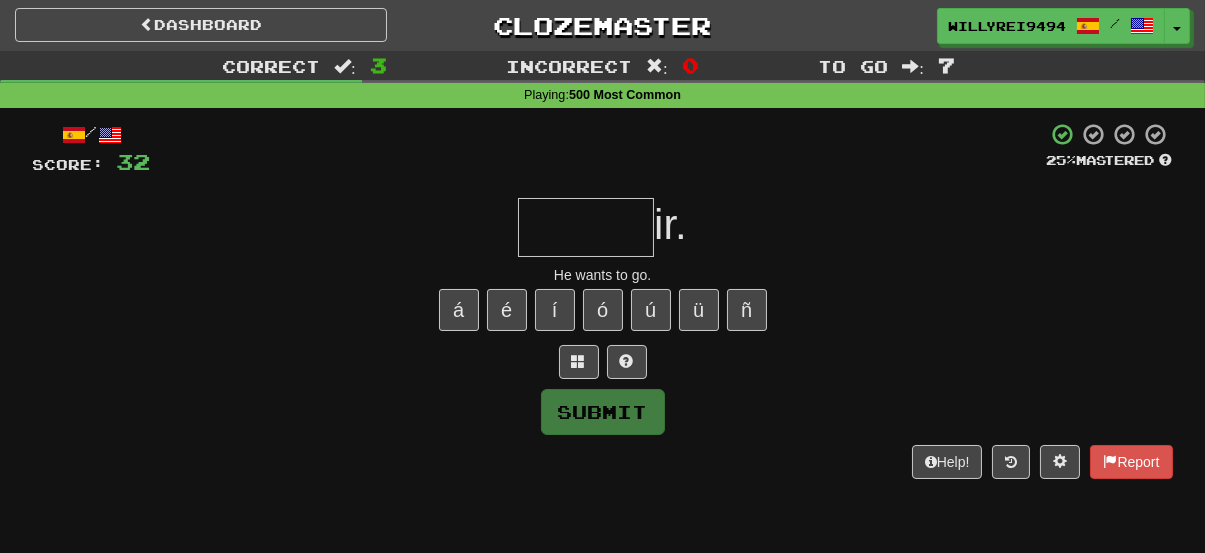 type on "*" 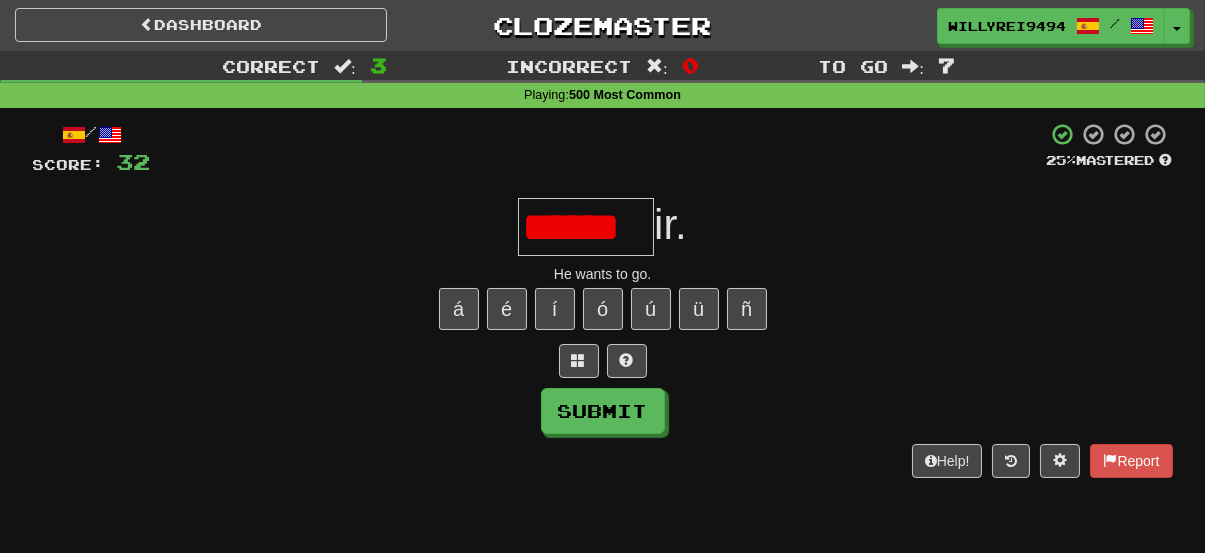 scroll, scrollTop: 0, scrollLeft: 0, axis: both 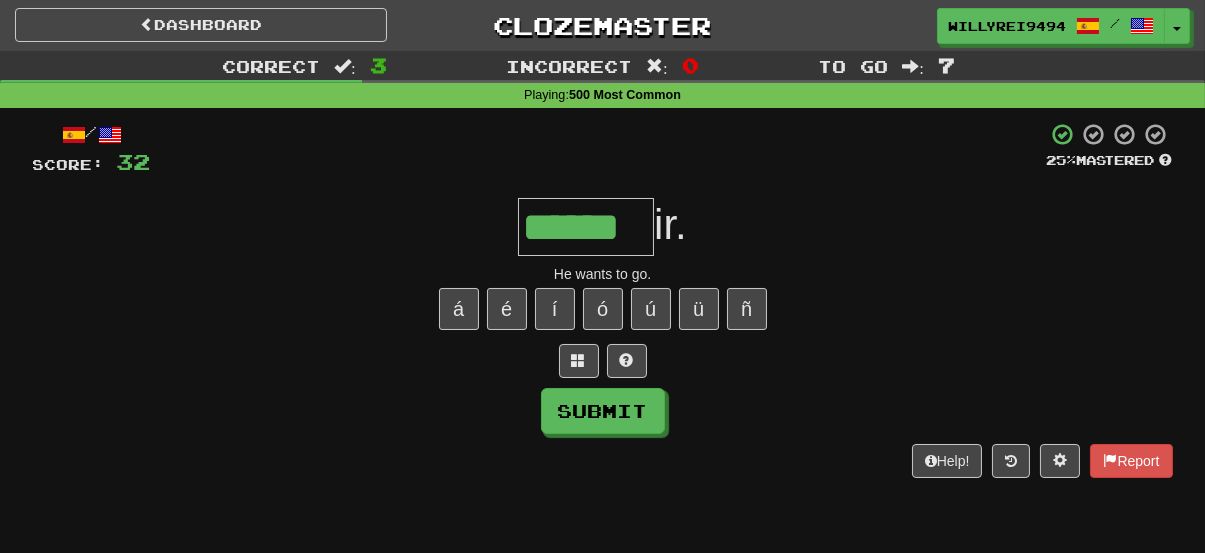 type on "******" 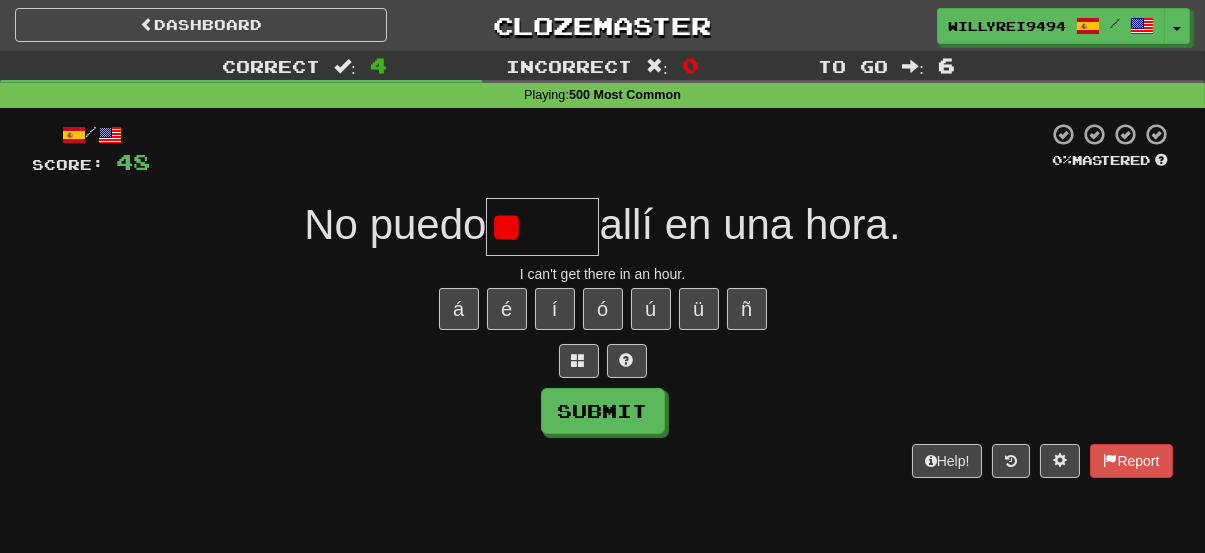 type on "*" 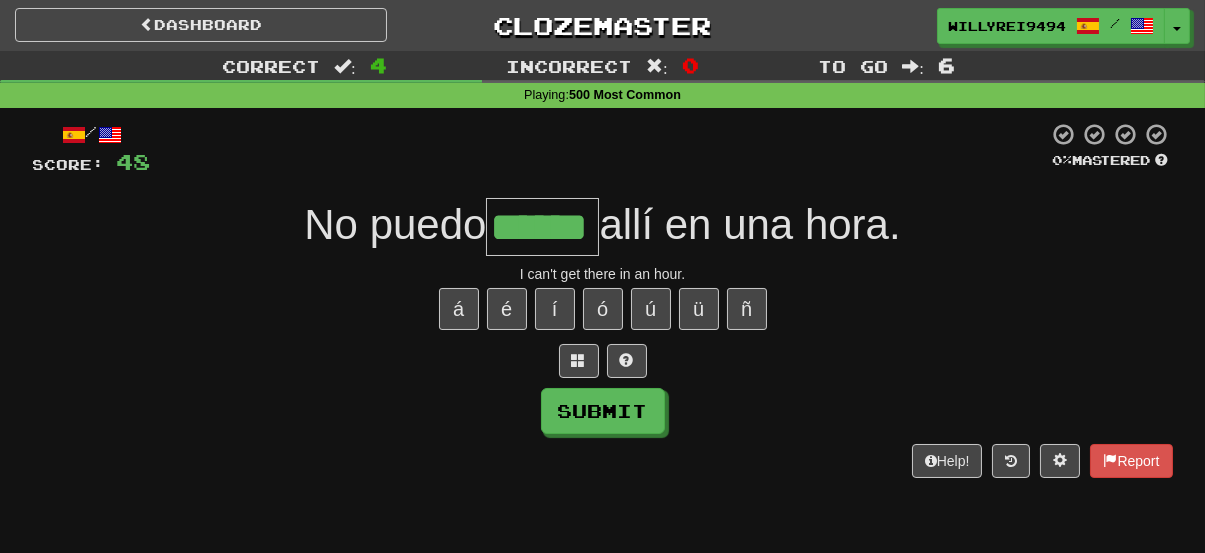 type on "******" 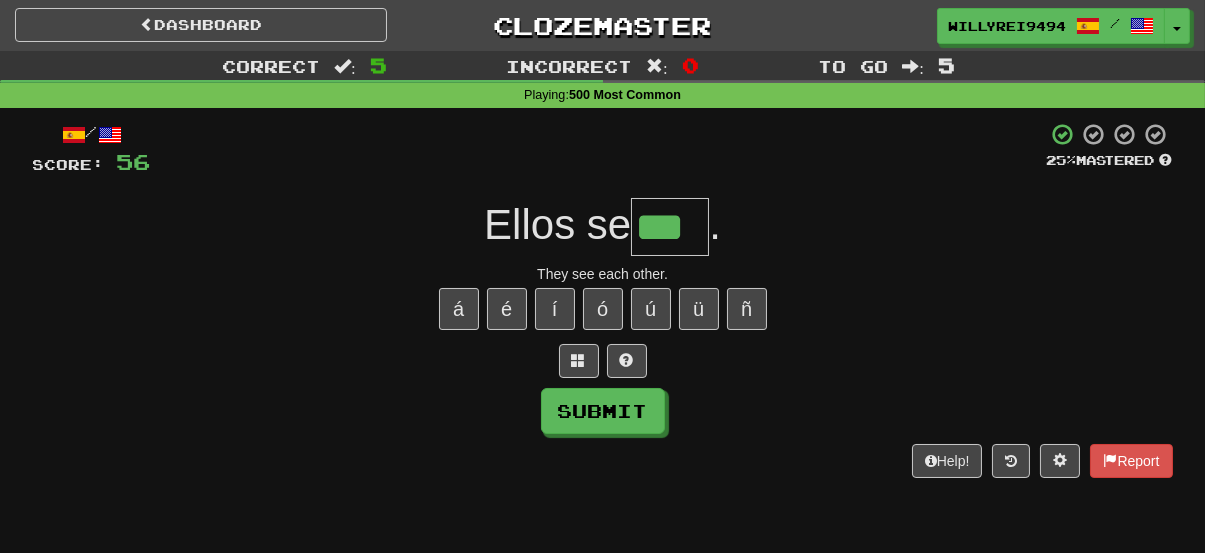 type on "***" 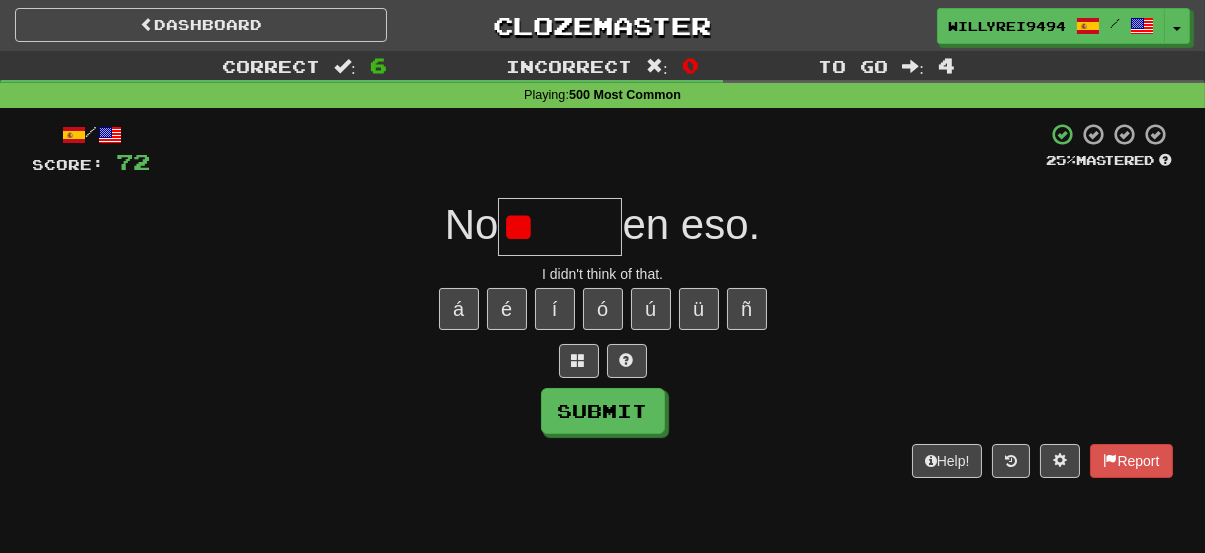 type on "*" 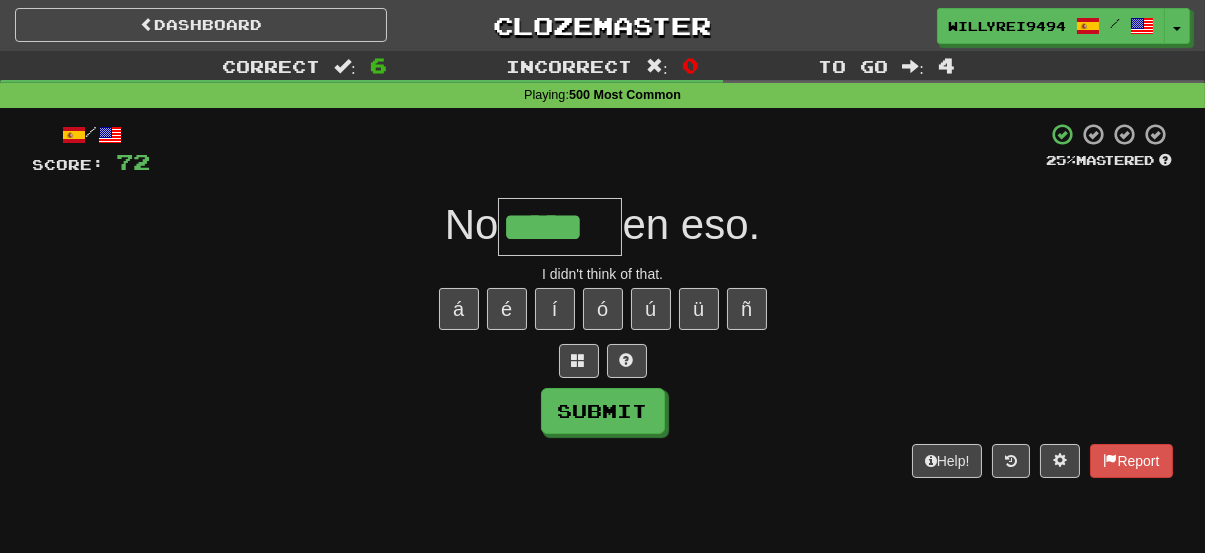 type on "*****" 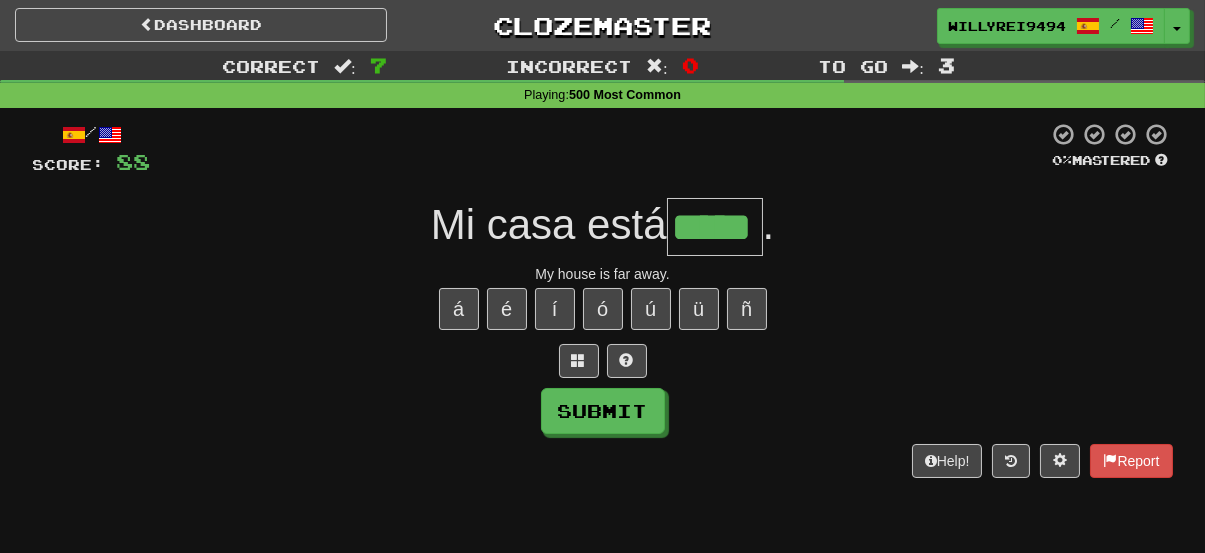 type on "*****" 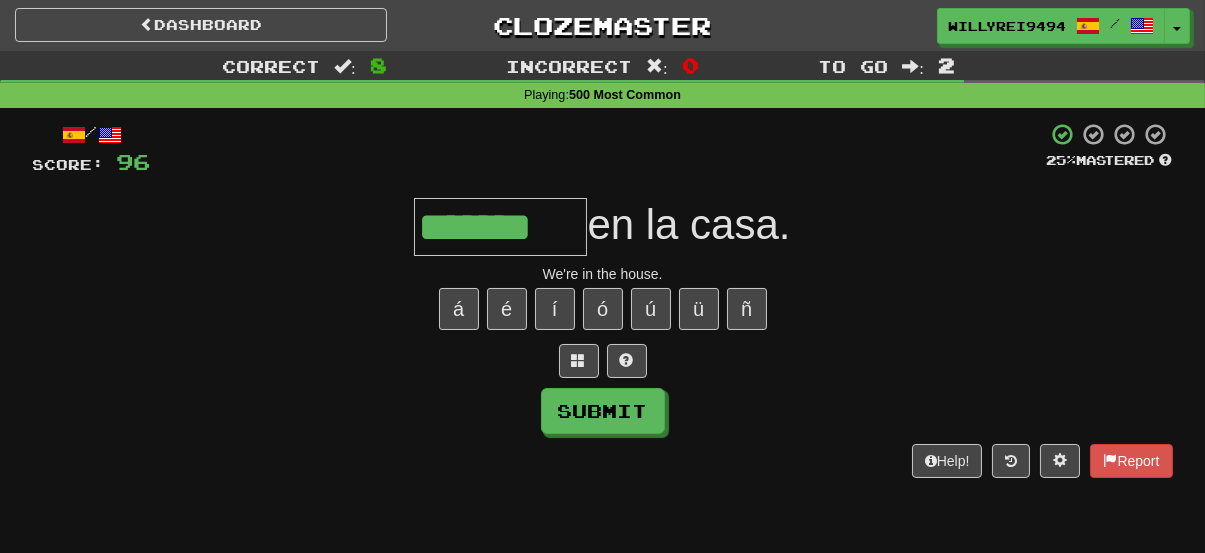 type on "*******" 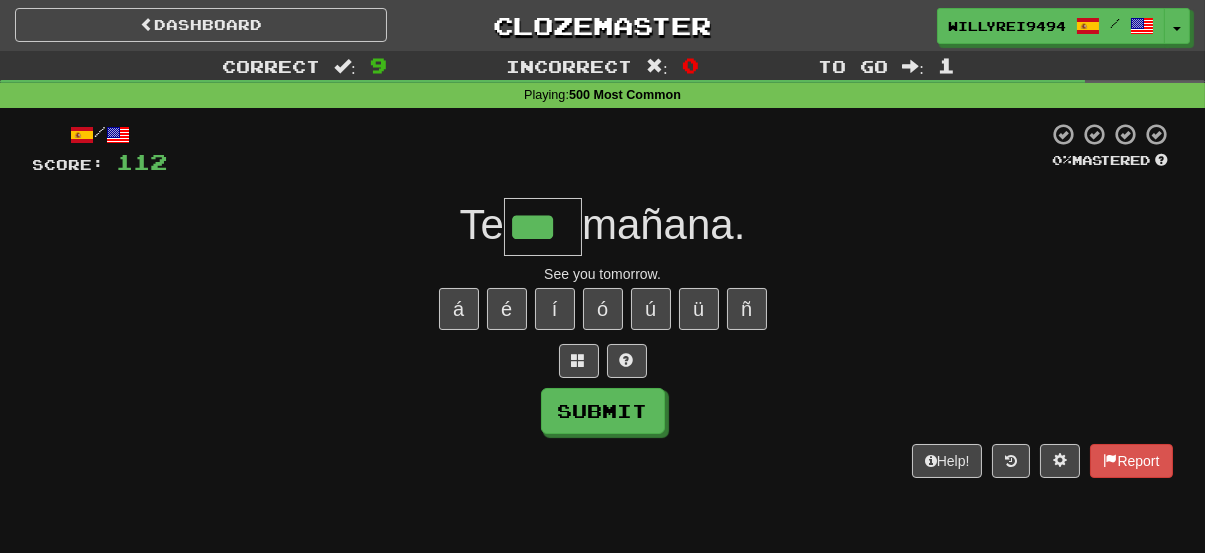 scroll, scrollTop: 0, scrollLeft: 0, axis: both 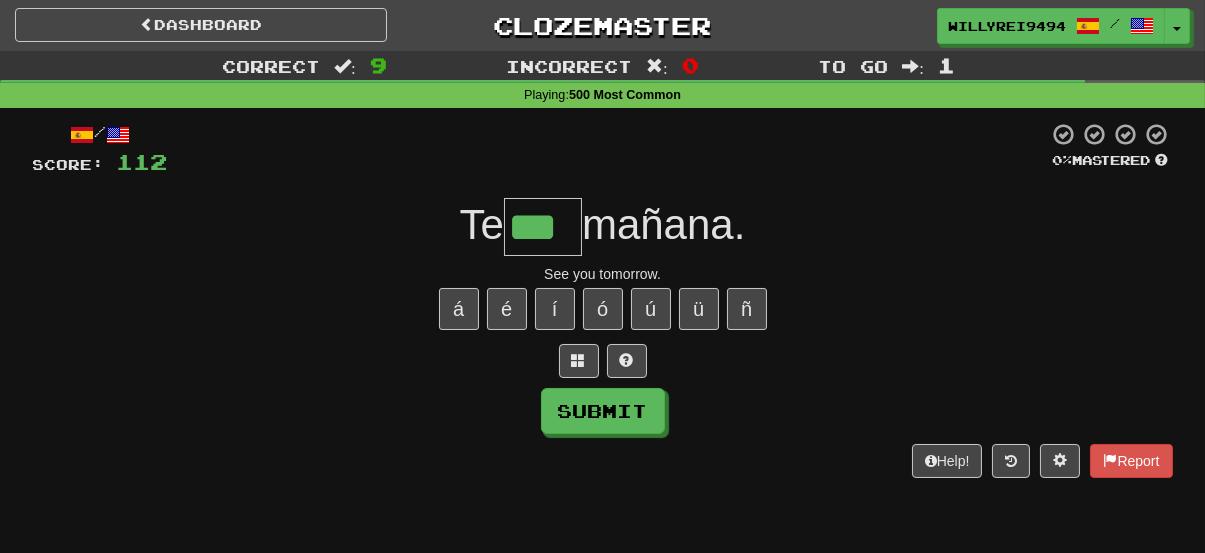 type on "***" 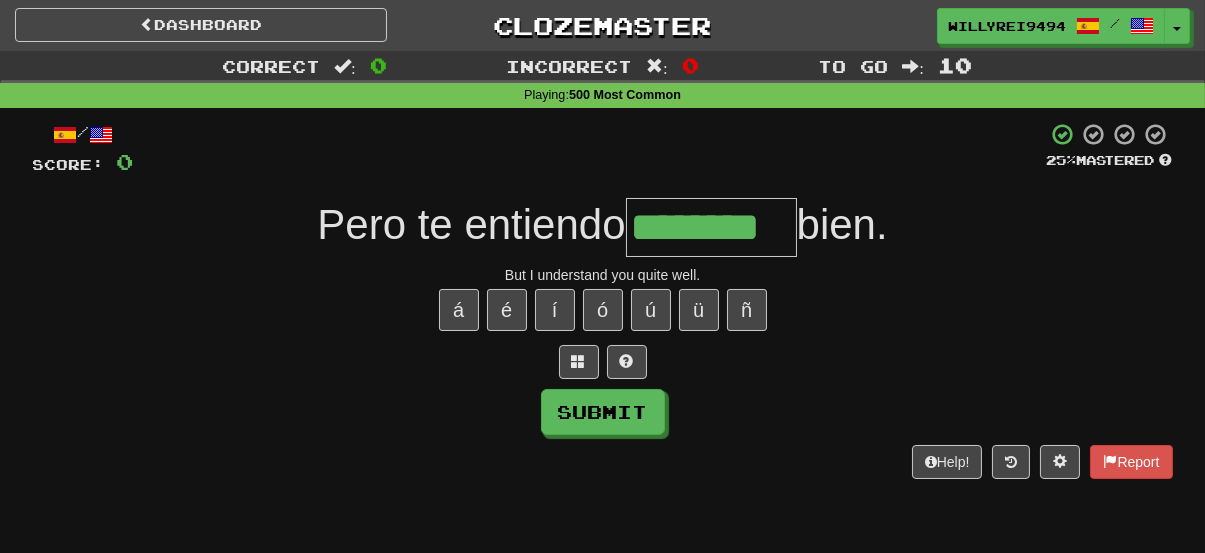 type on "********" 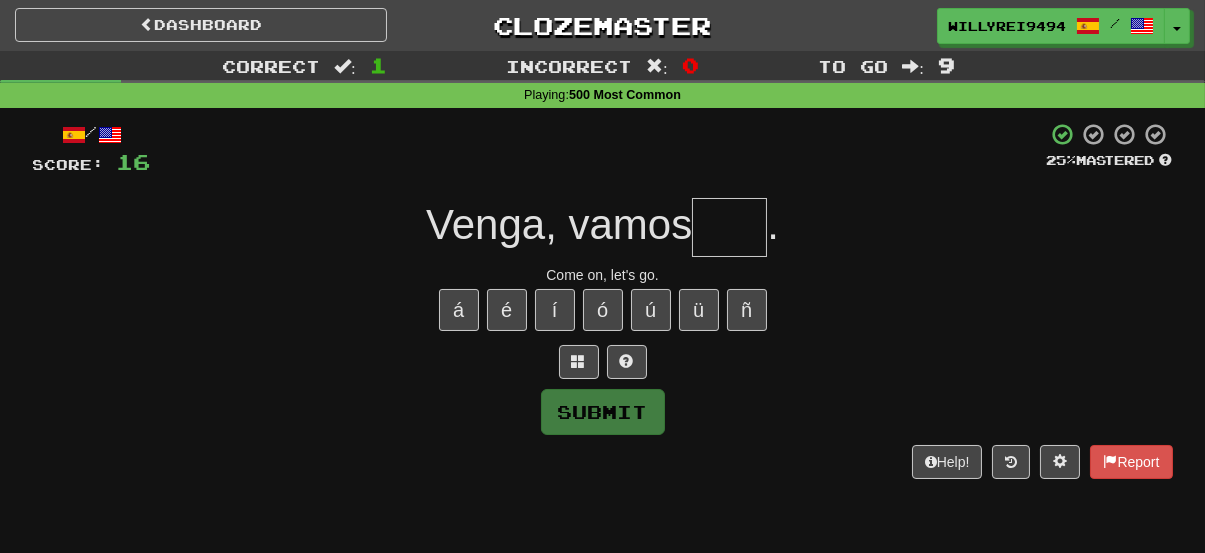 type on "*" 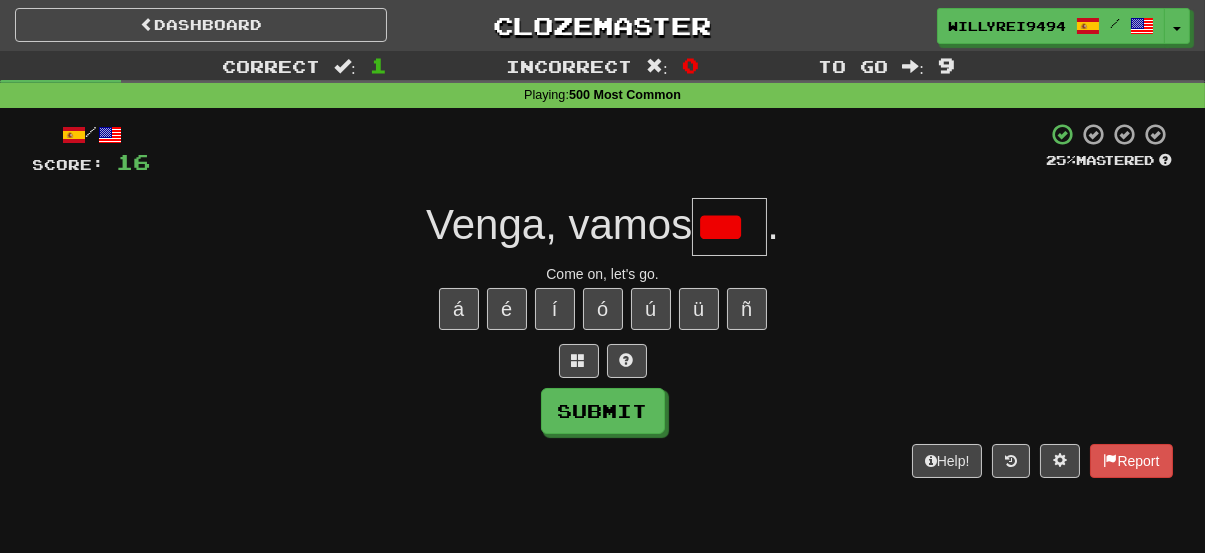 scroll, scrollTop: 0, scrollLeft: 0, axis: both 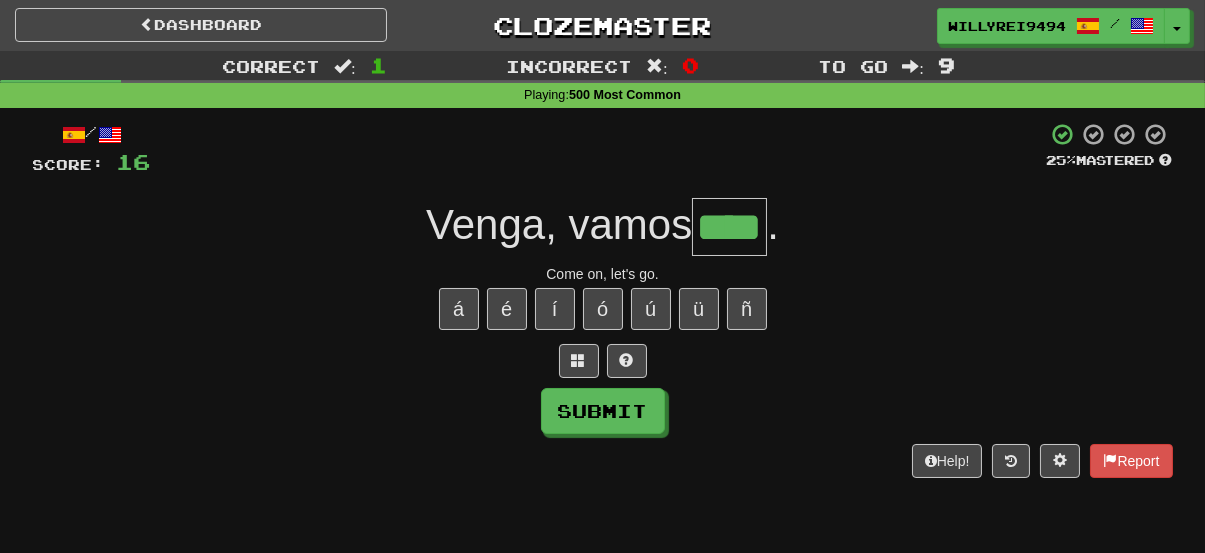 type on "****" 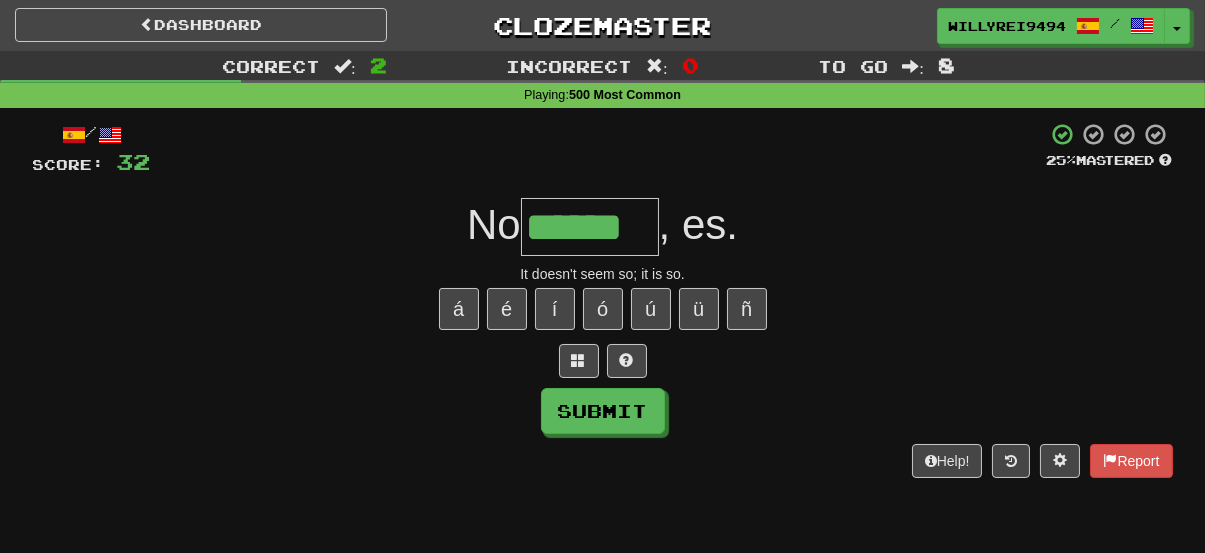 type on "******" 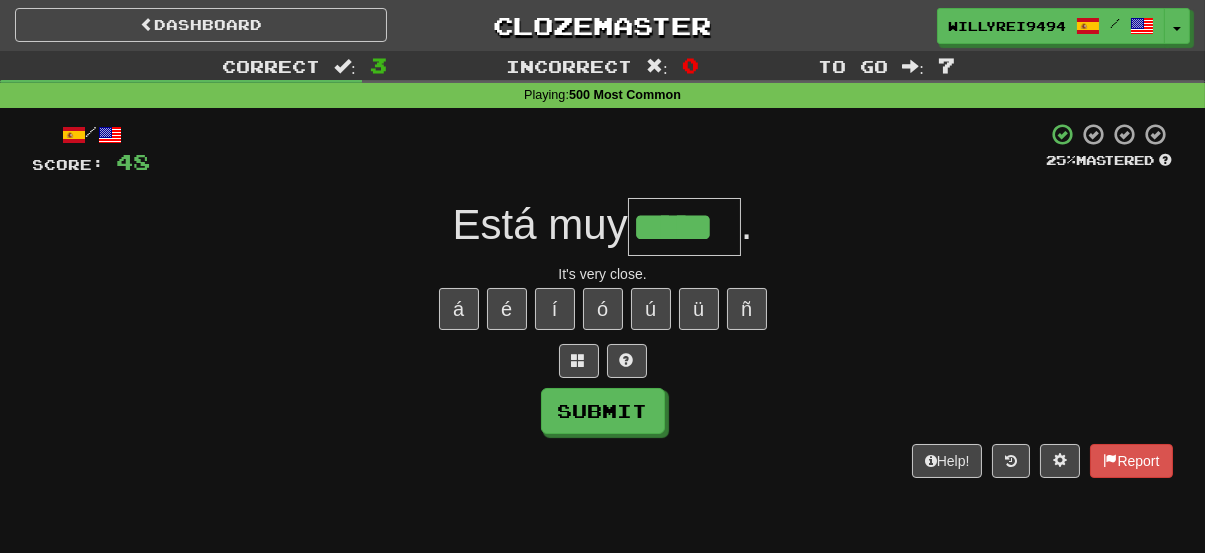 type on "*****" 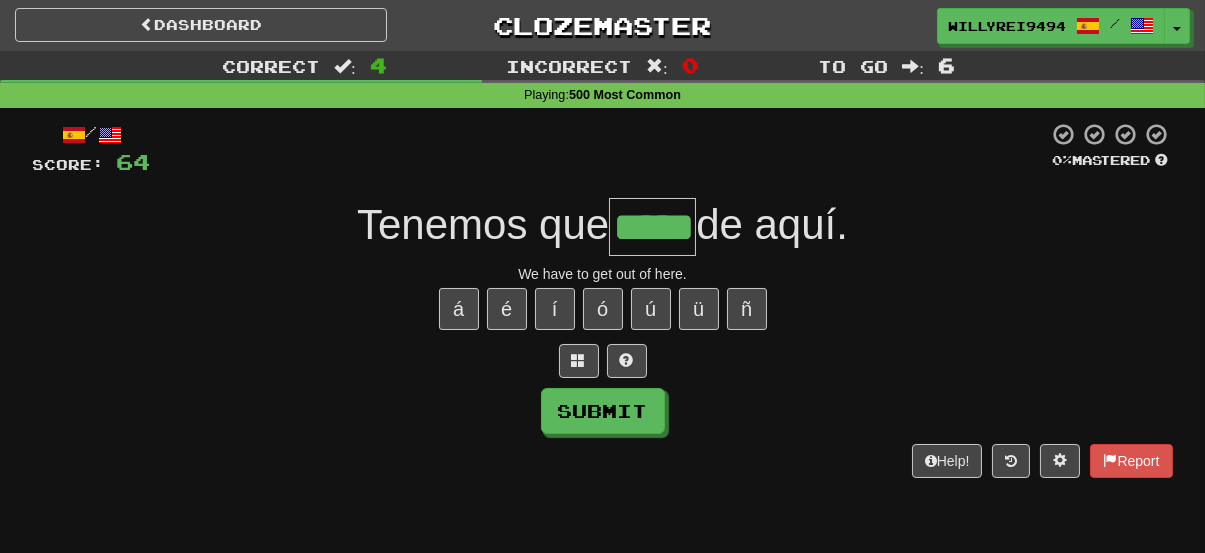 type on "*****" 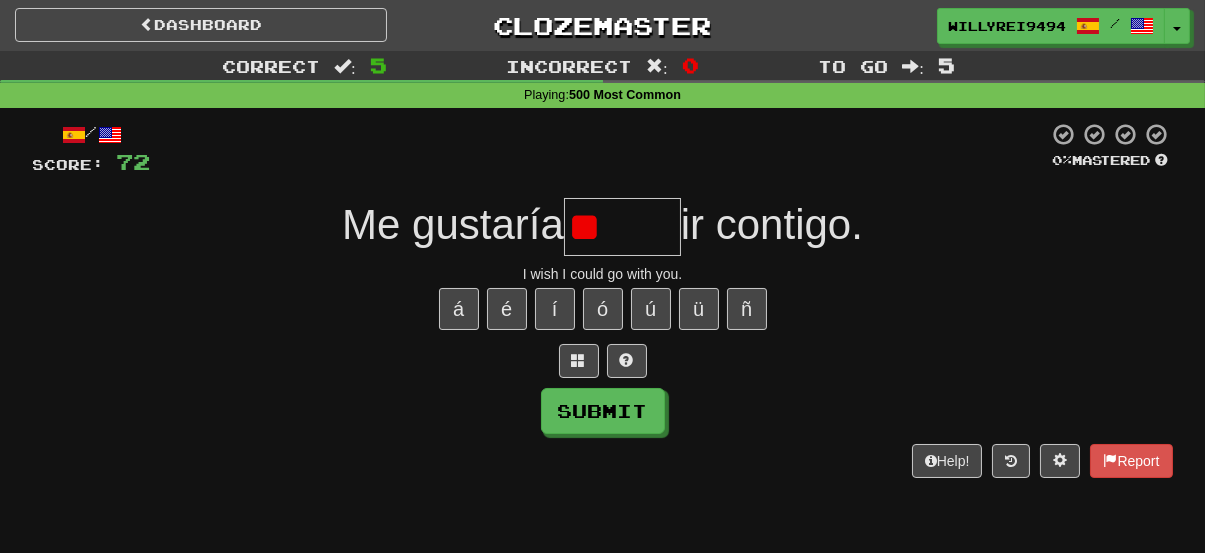 type on "*" 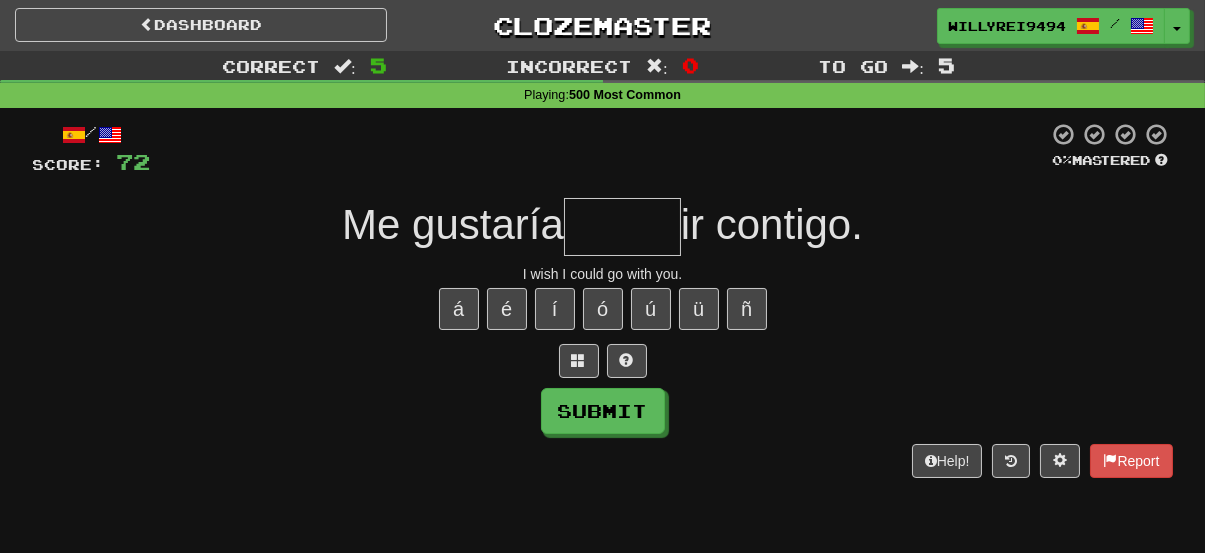 type on "*" 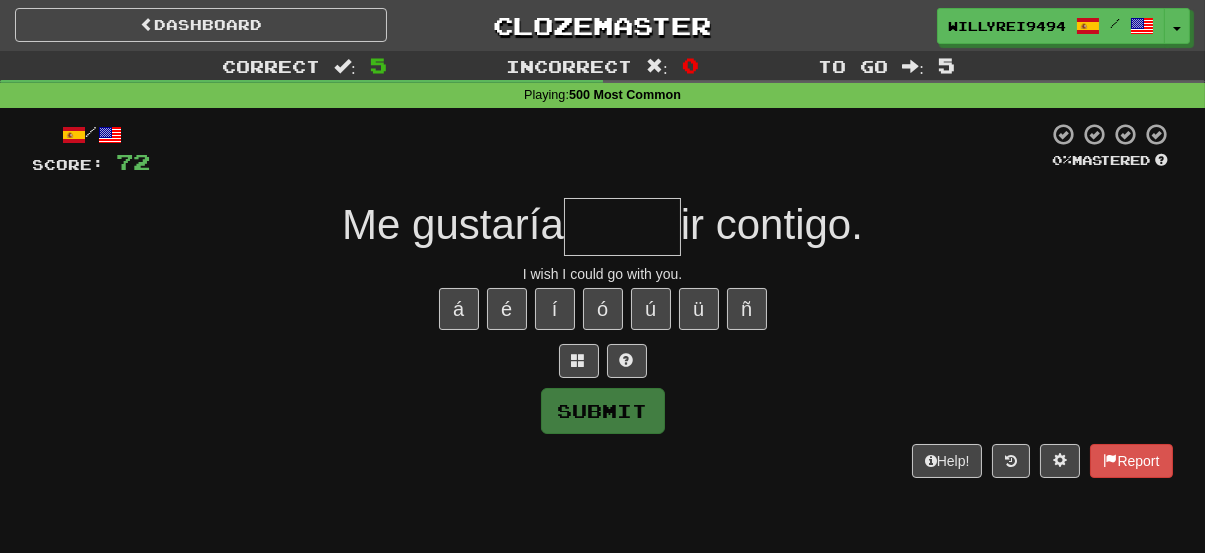type on "*" 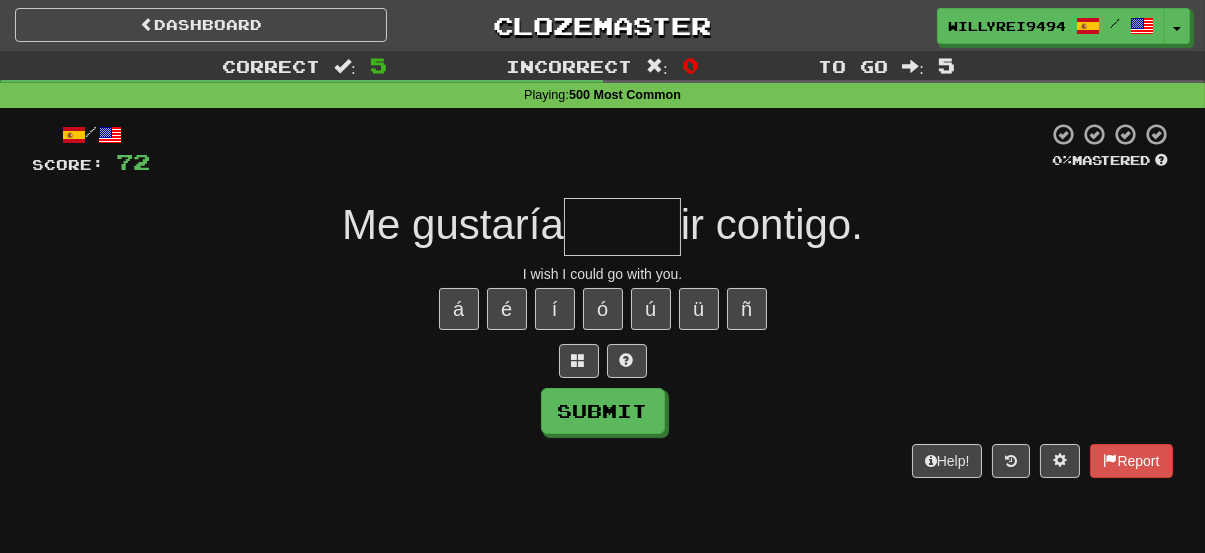 type on "*" 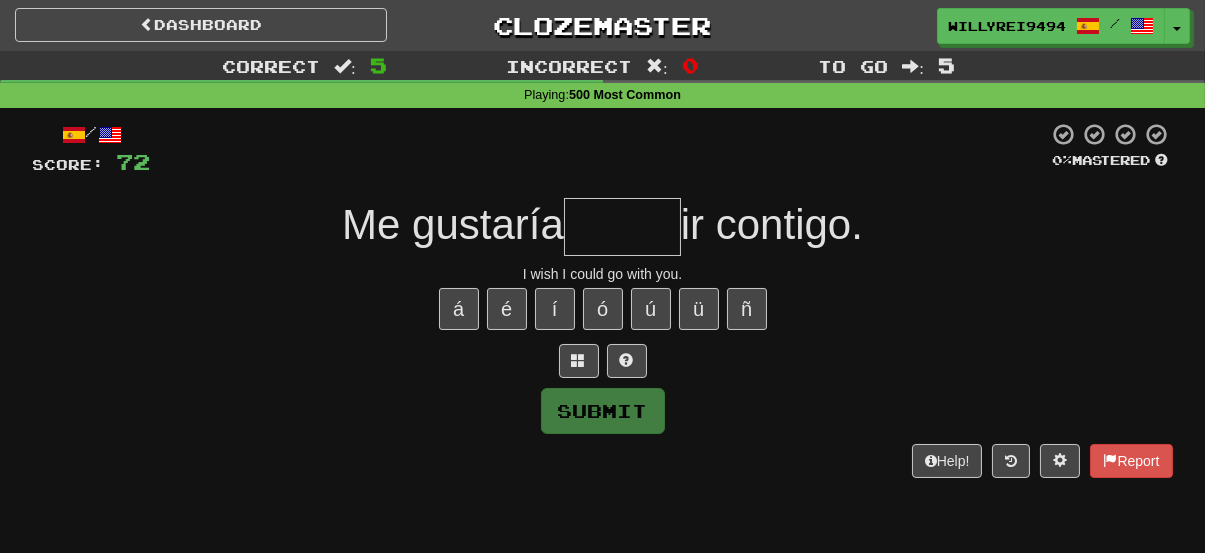 type on "*" 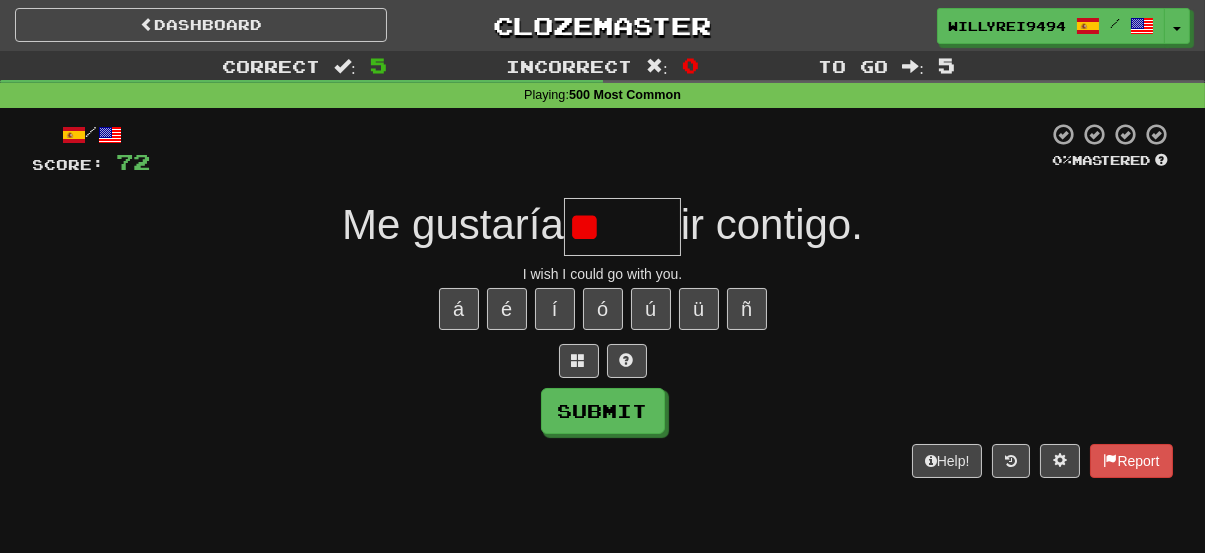 type on "*" 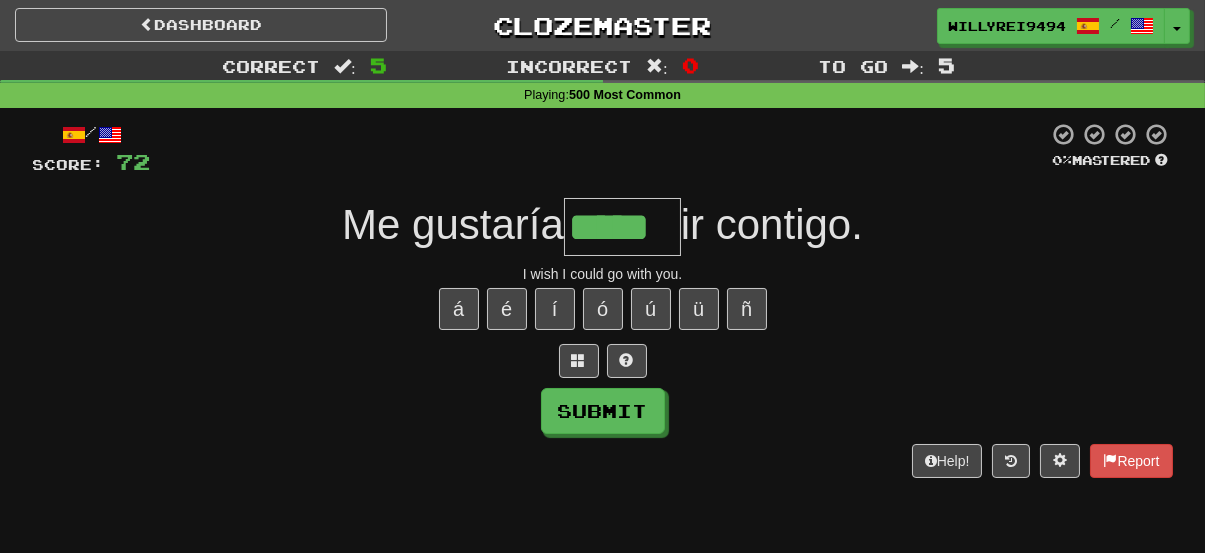 type on "*****" 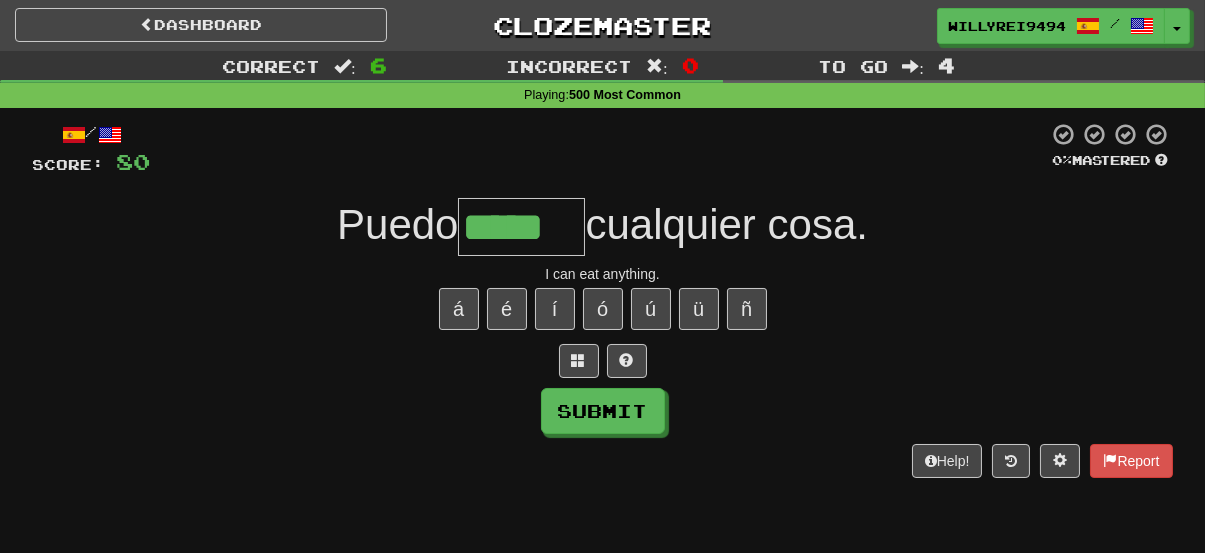 type on "*****" 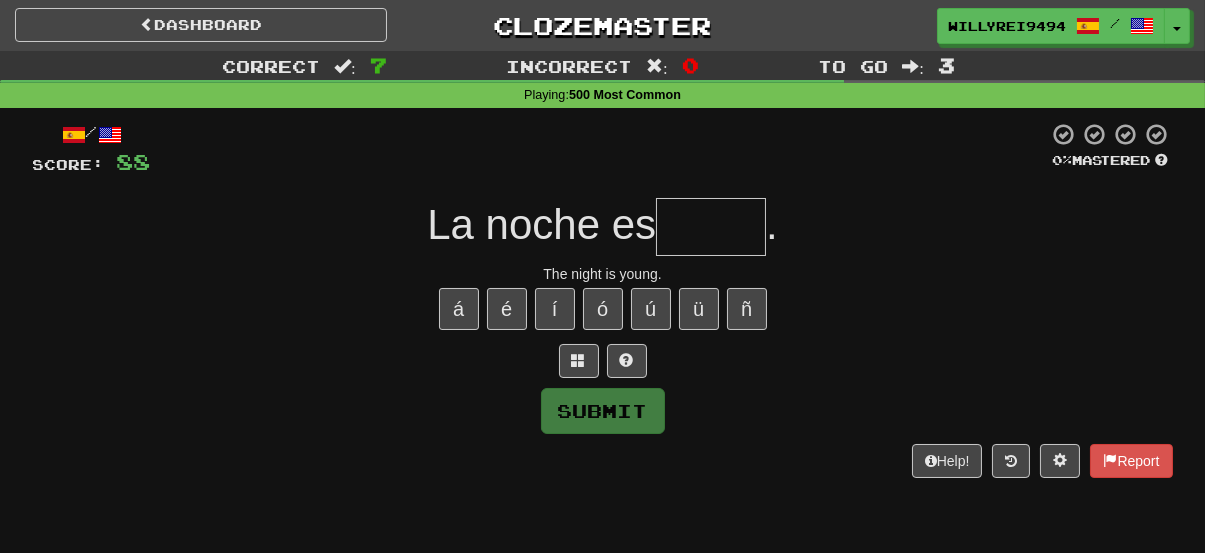 type on "*" 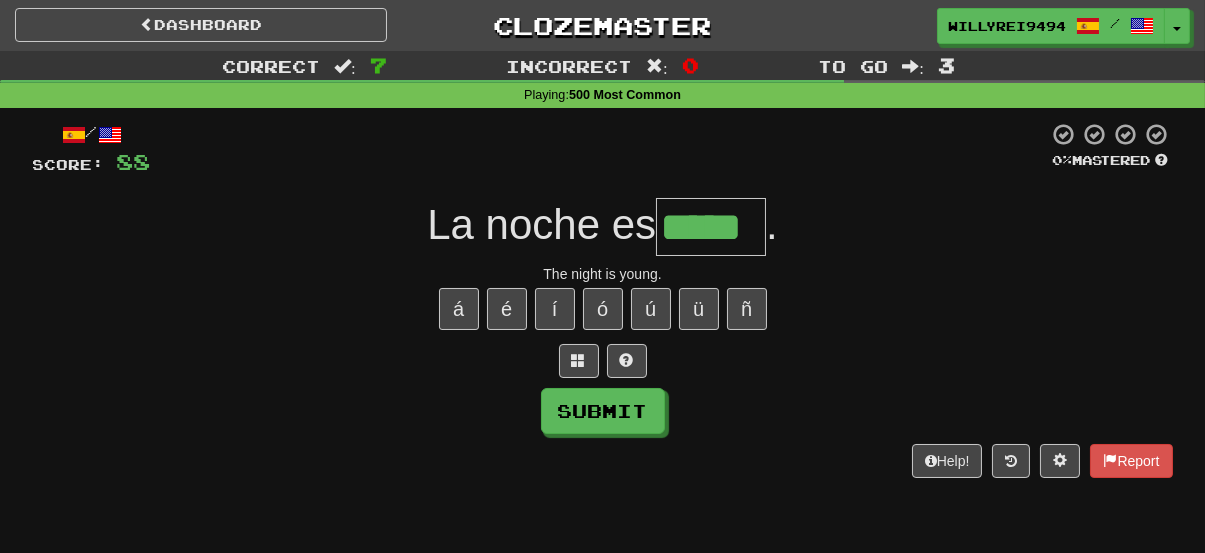 type on "*****" 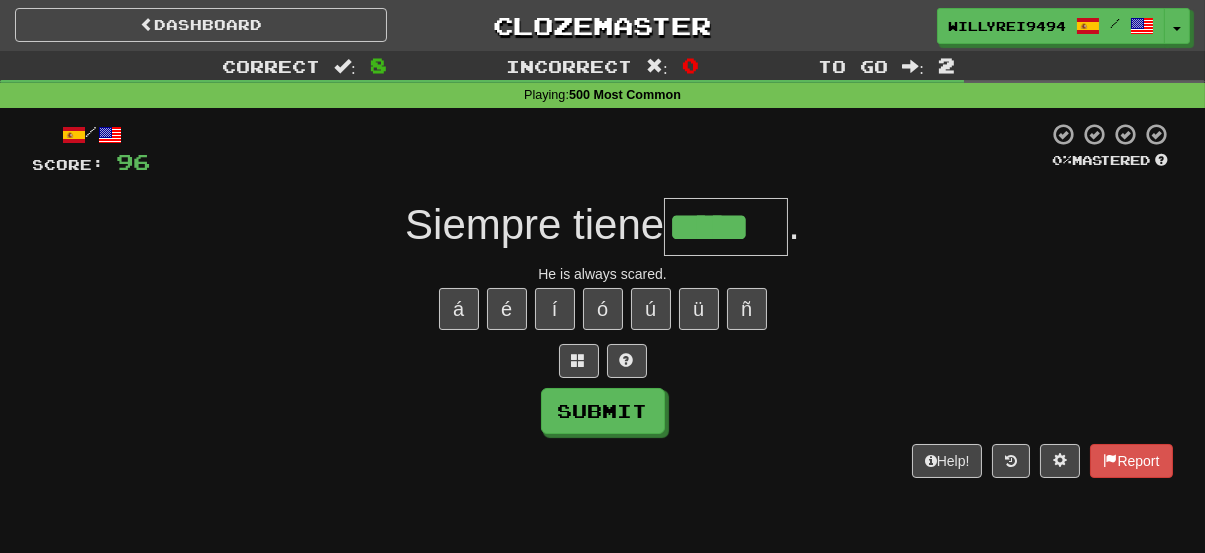 type on "*****" 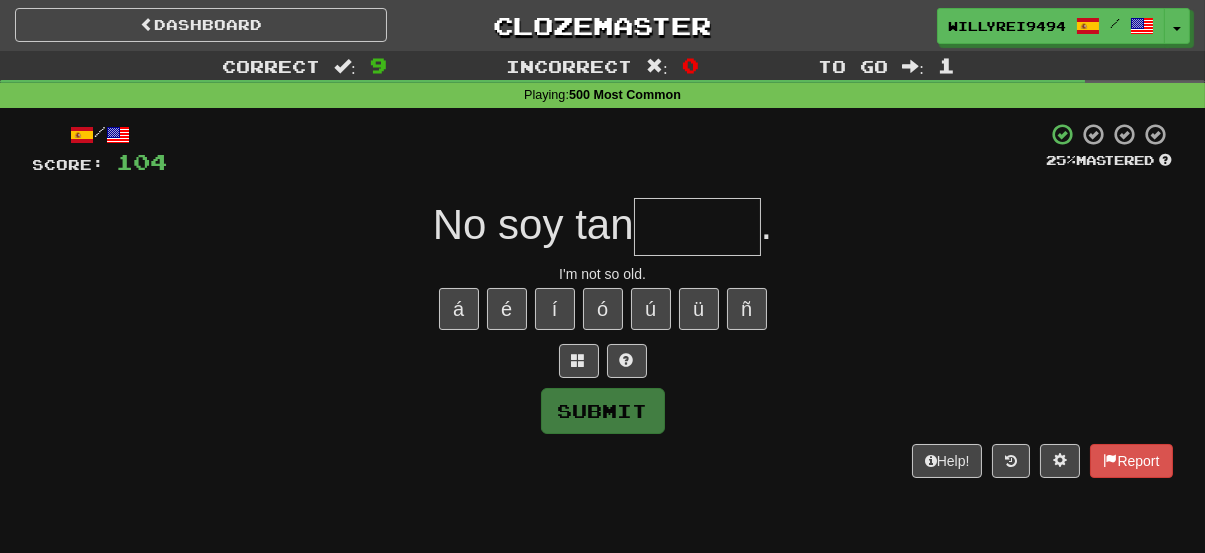 click at bounding box center (697, 227) 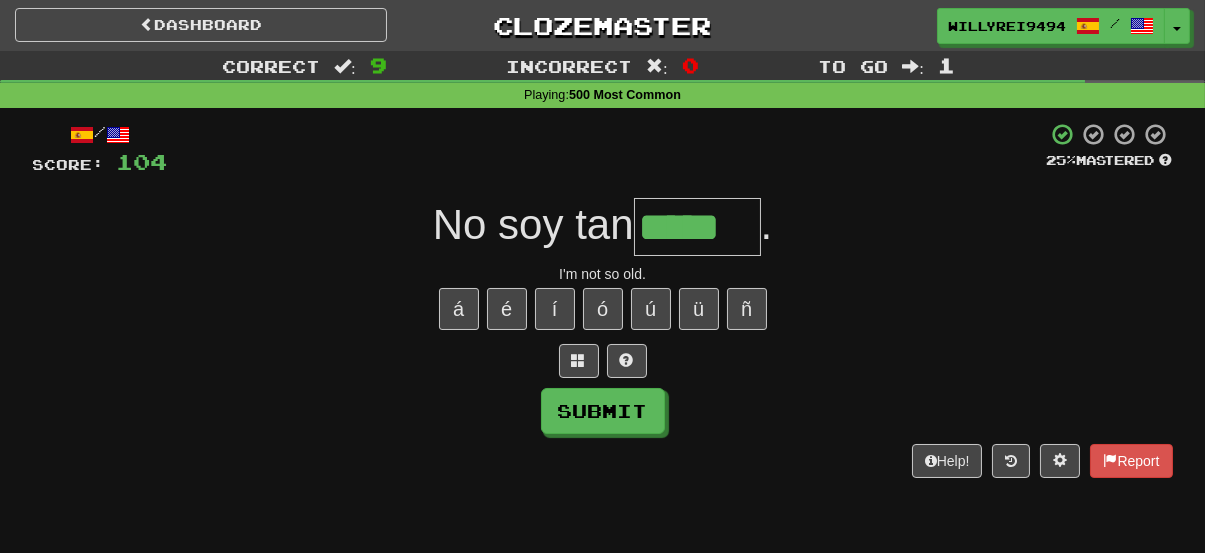 type on "*****" 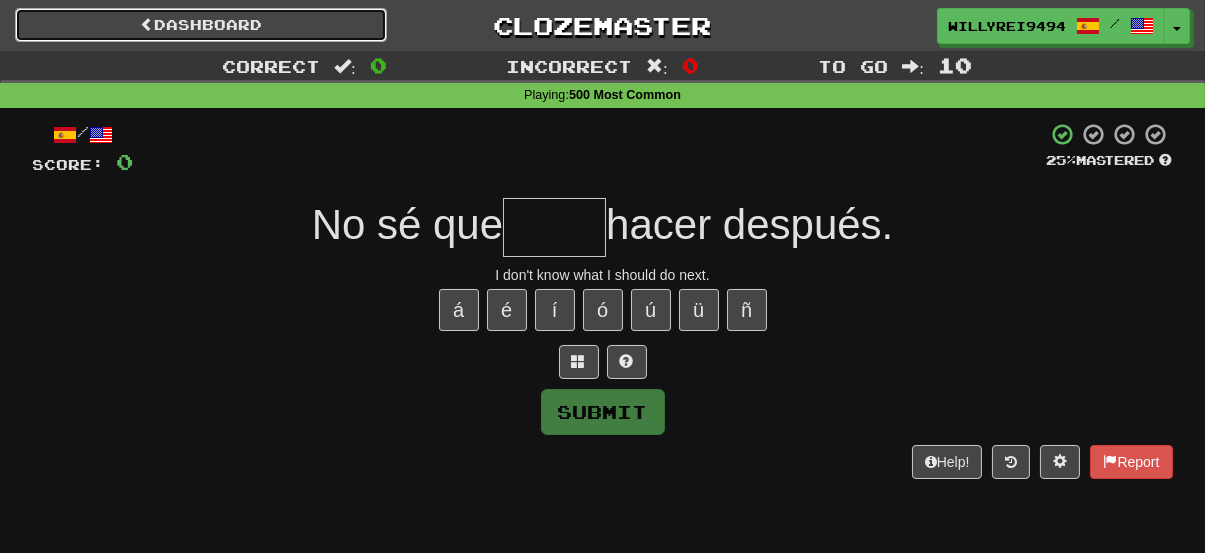 click on "Dashboard" at bounding box center [201, 25] 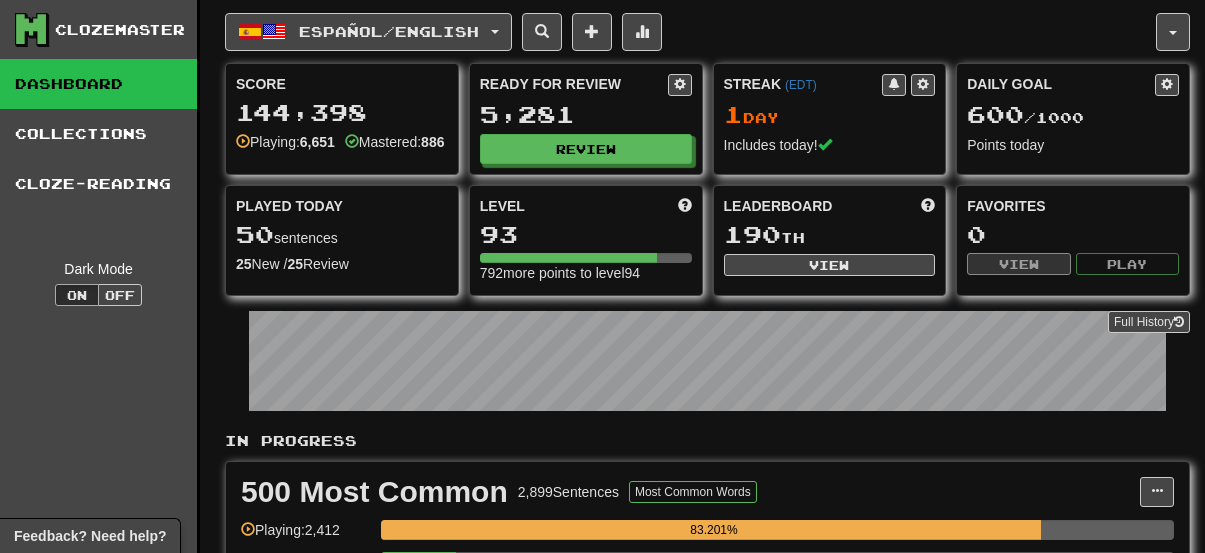 scroll, scrollTop: 0, scrollLeft: 0, axis: both 